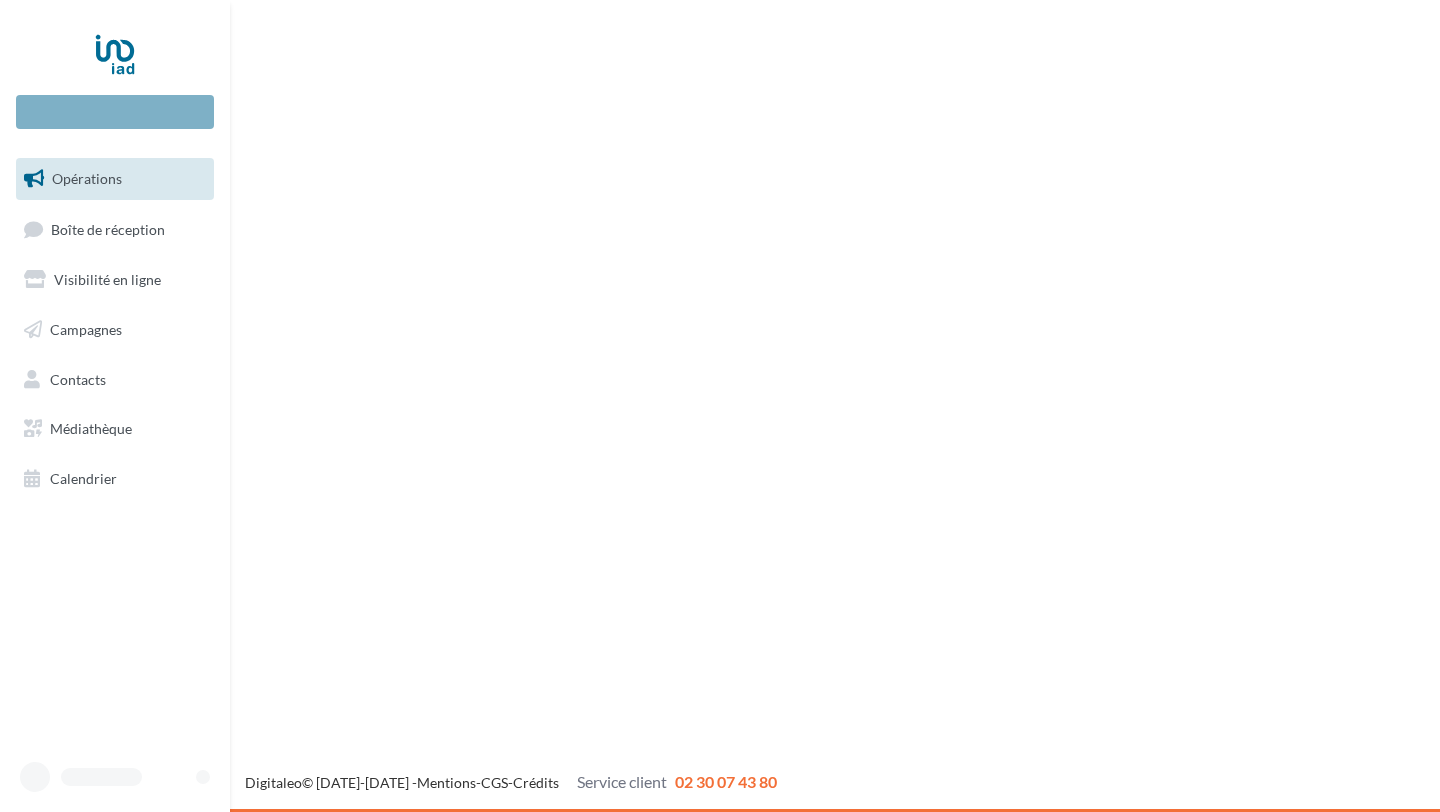 scroll, scrollTop: 0, scrollLeft: 0, axis: both 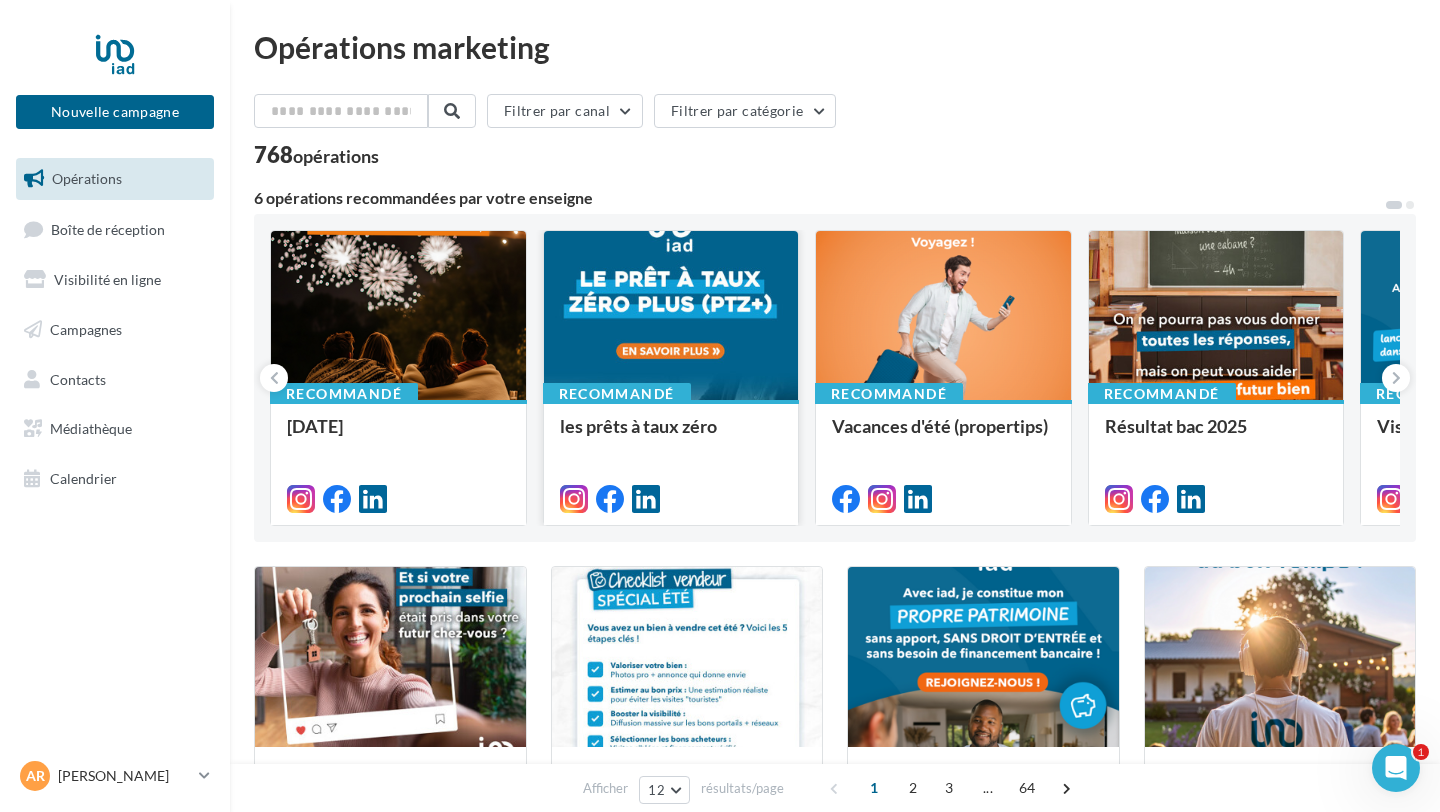 click at bounding box center [671, 316] 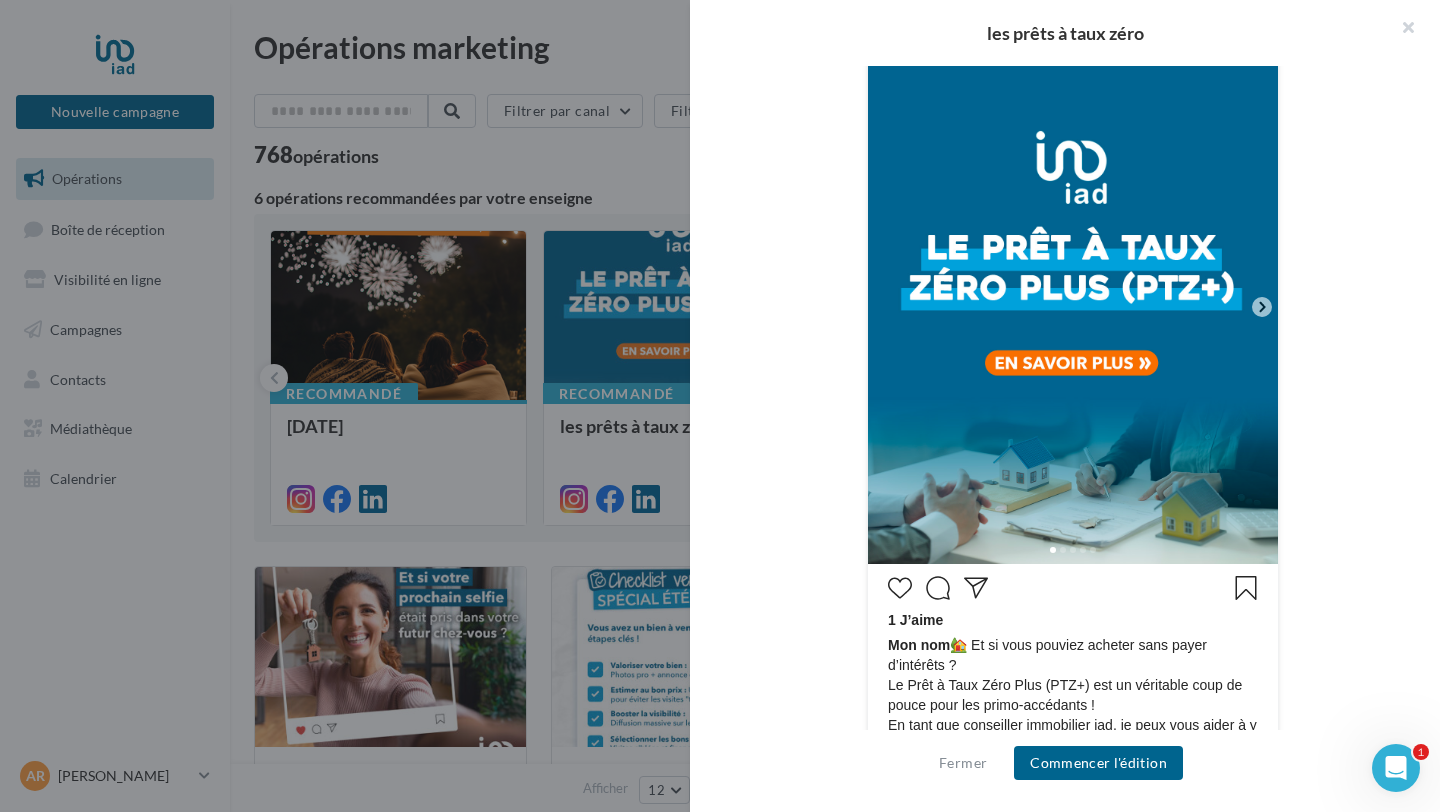 scroll, scrollTop: 0, scrollLeft: 0, axis: both 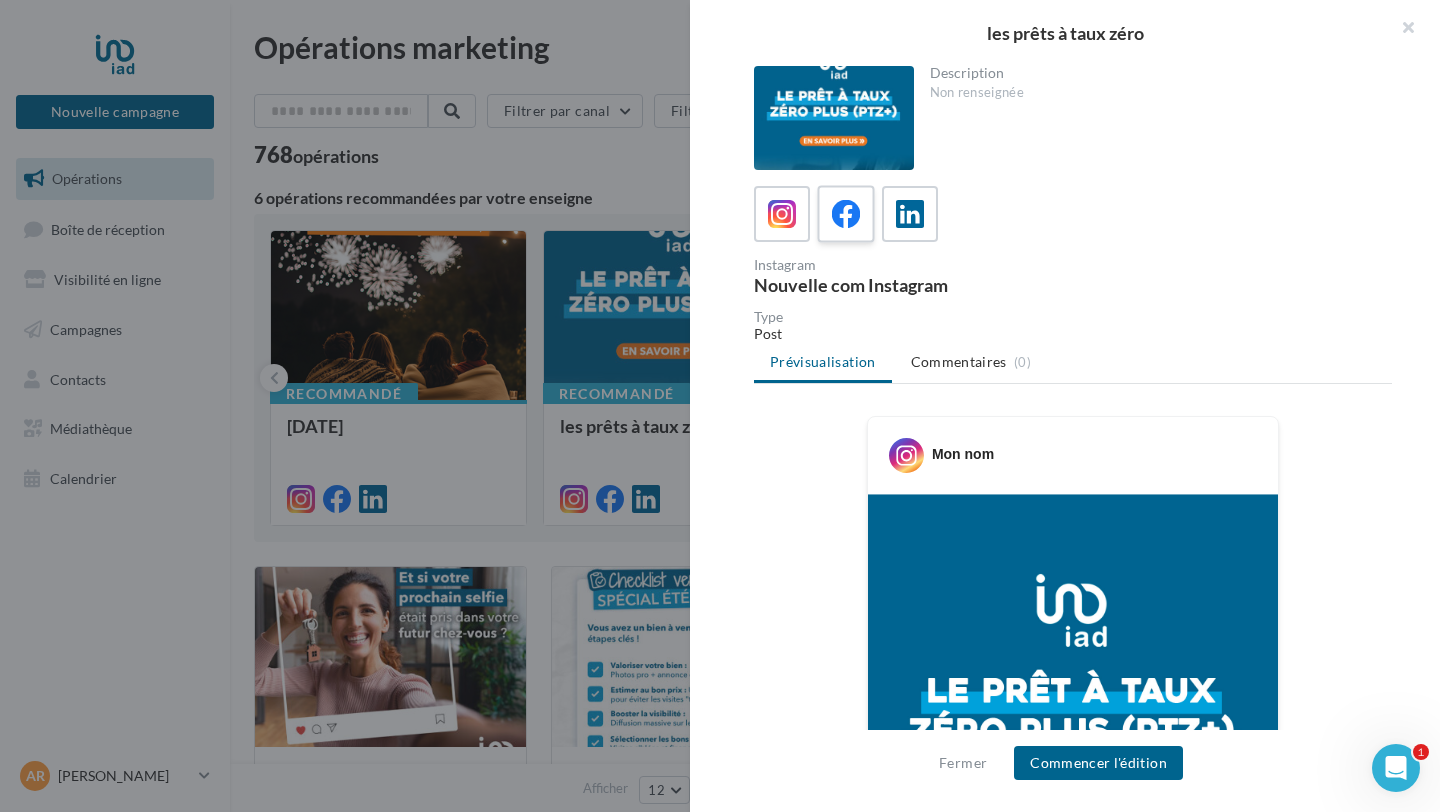 click at bounding box center (846, 214) 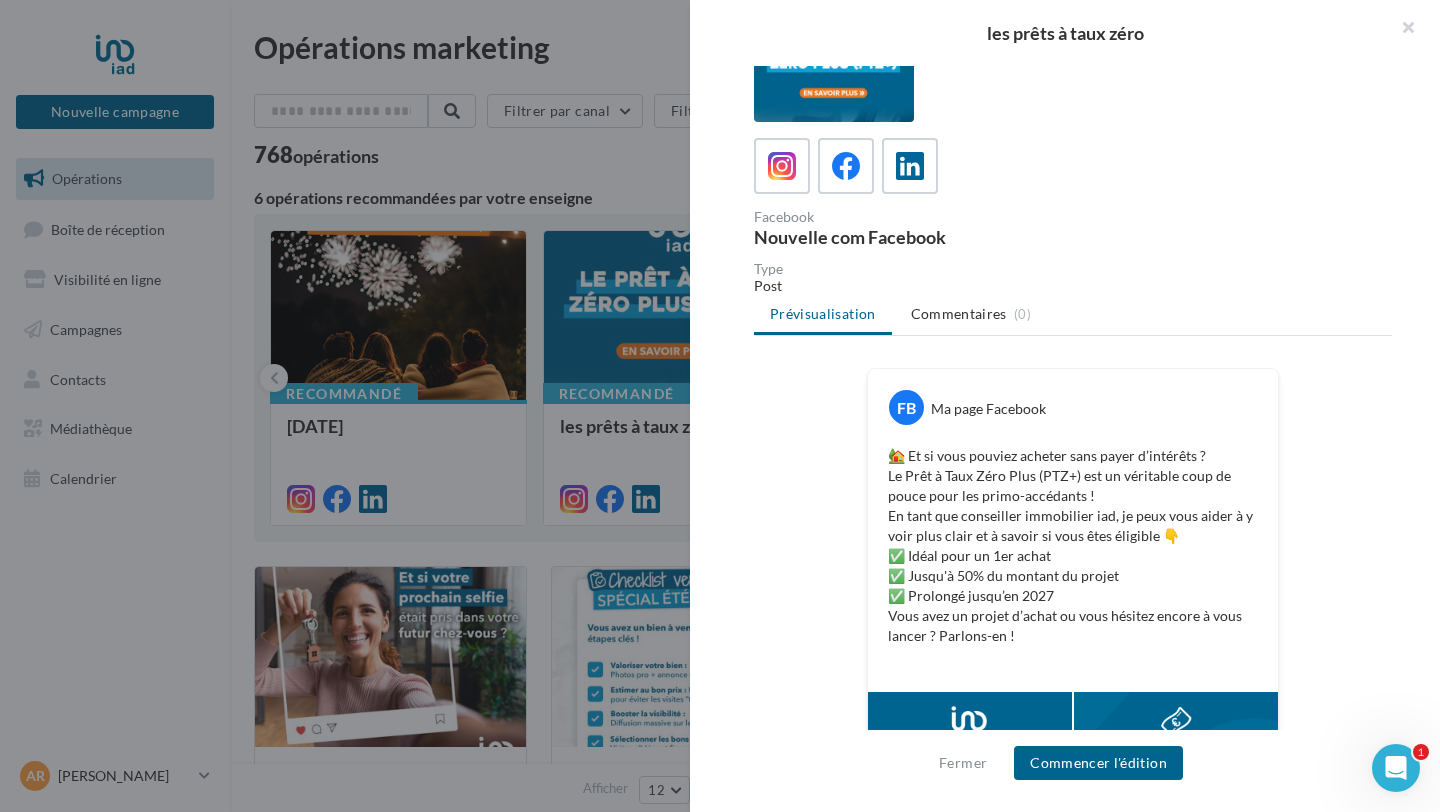 scroll, scrollTop: 0, scrollLeft: 0, axis: both 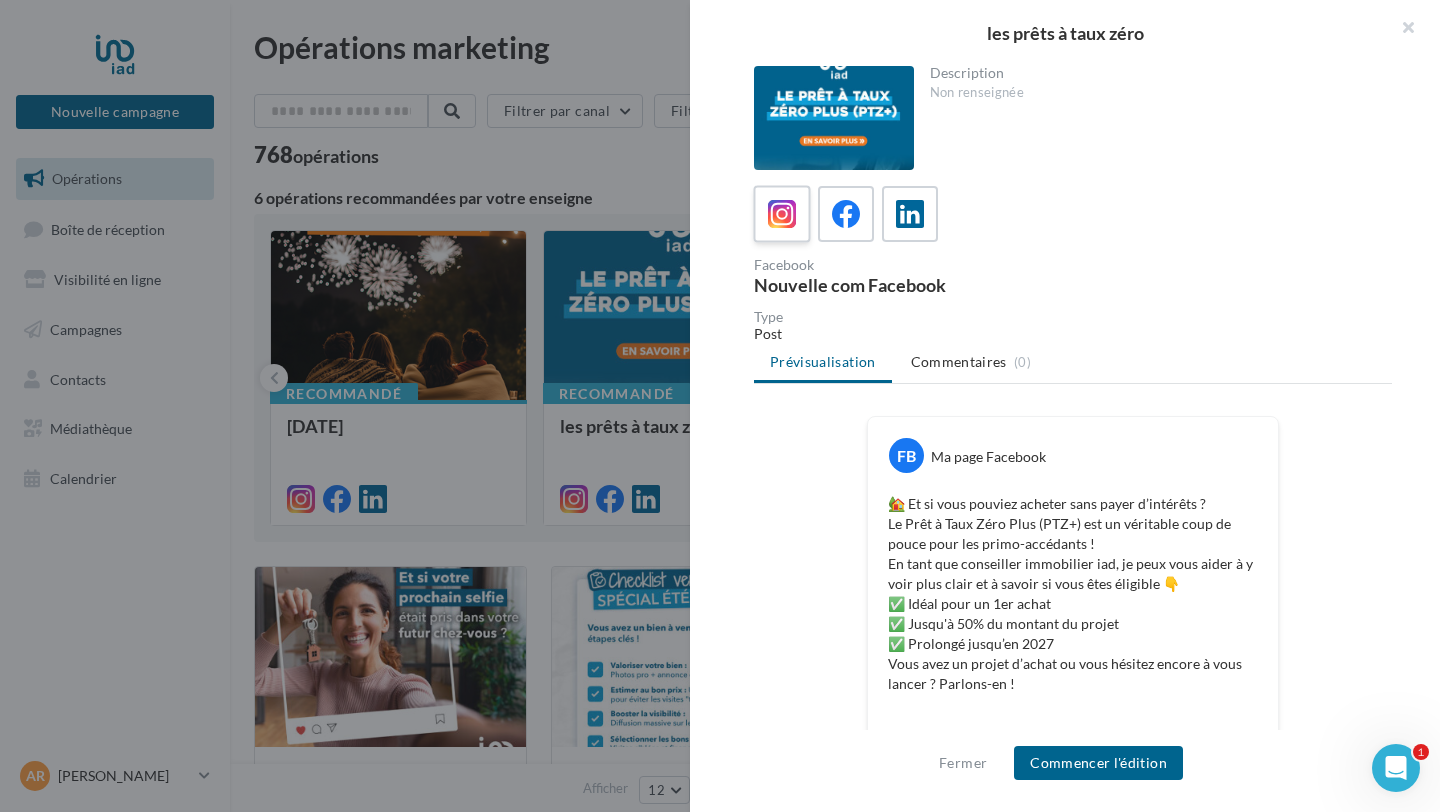click at bounding box center (782, 214) 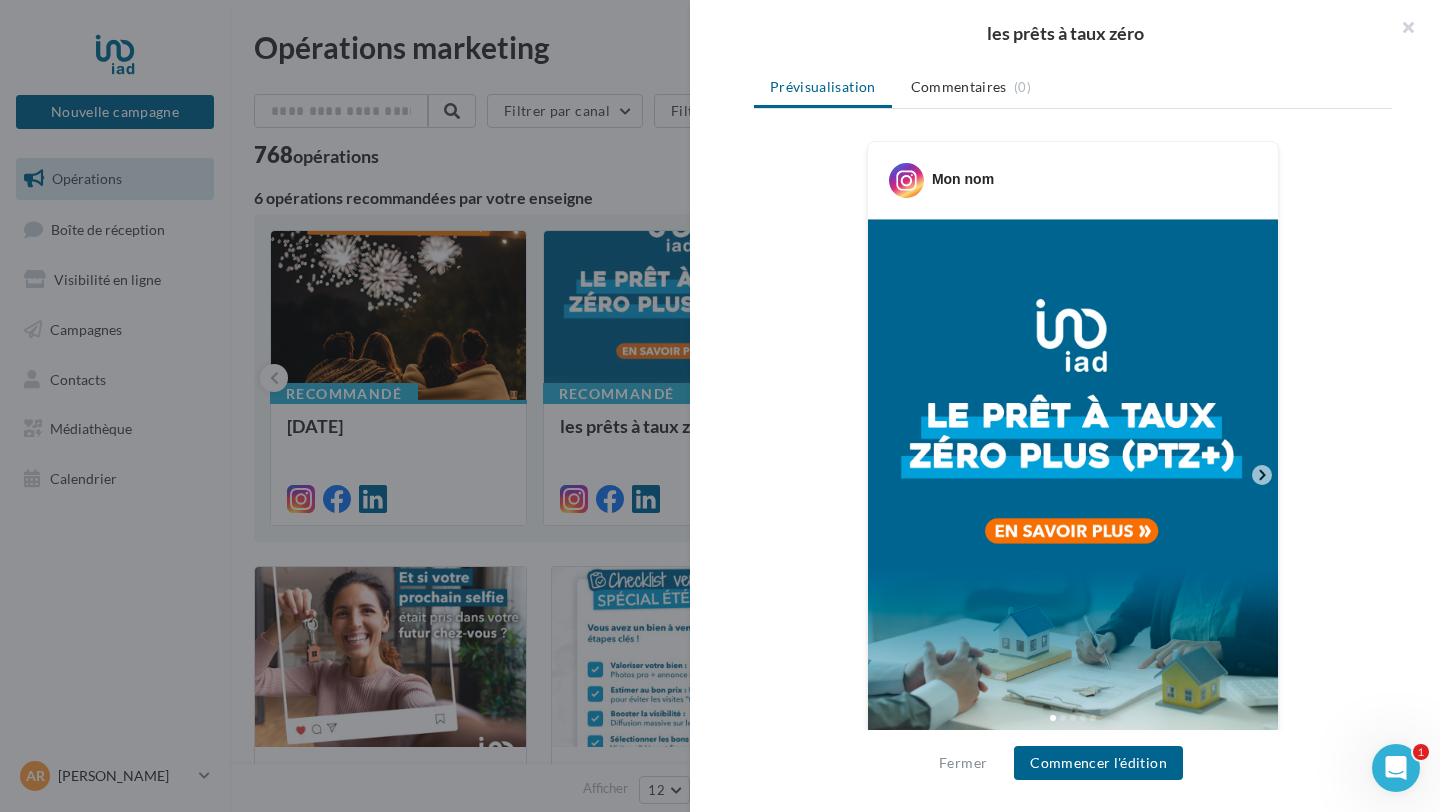 scroll, scrollTop: 452, scrollLeft: 0, axis: vertical 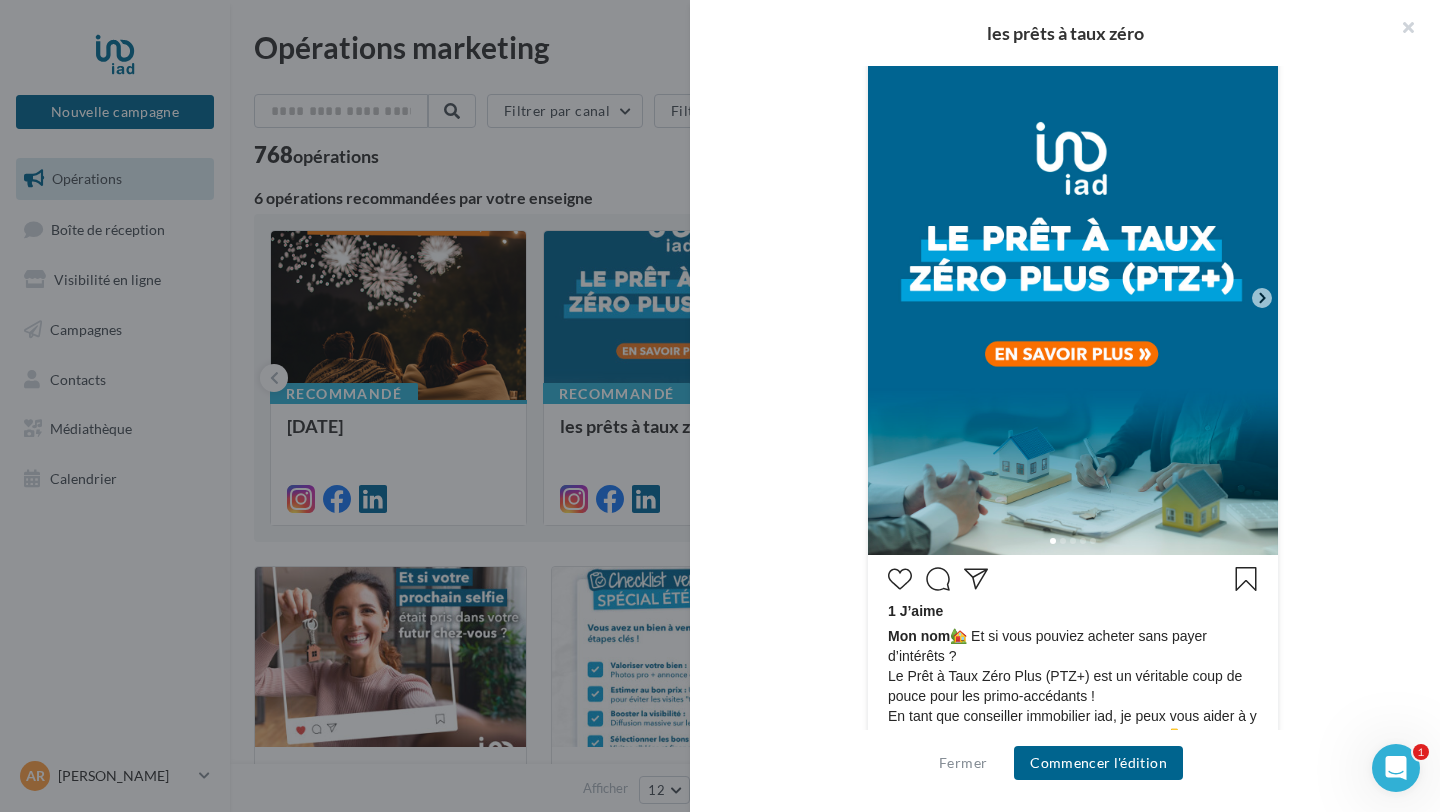 click 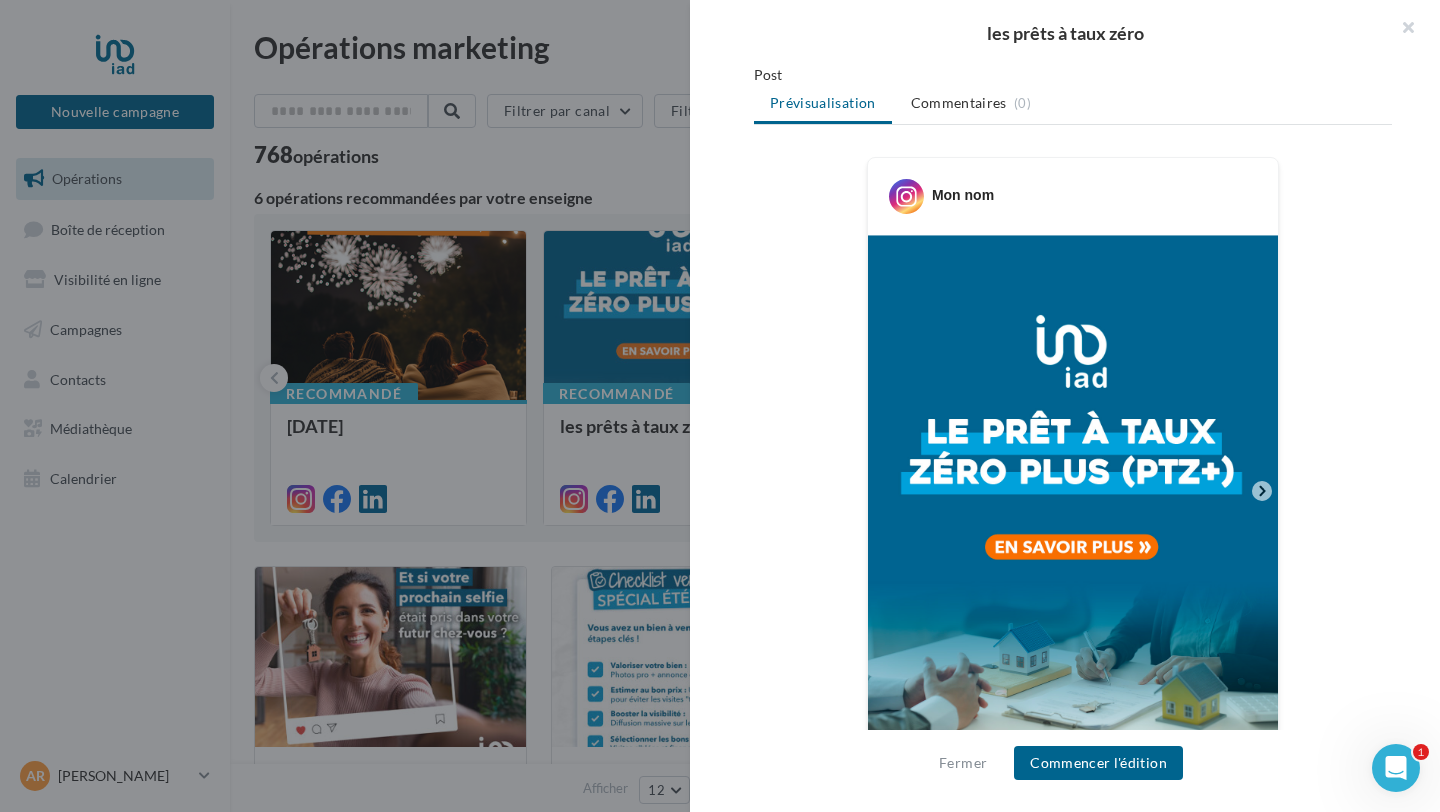 scroll, scrollTop: 0, scrollLeft: 0, axis: both 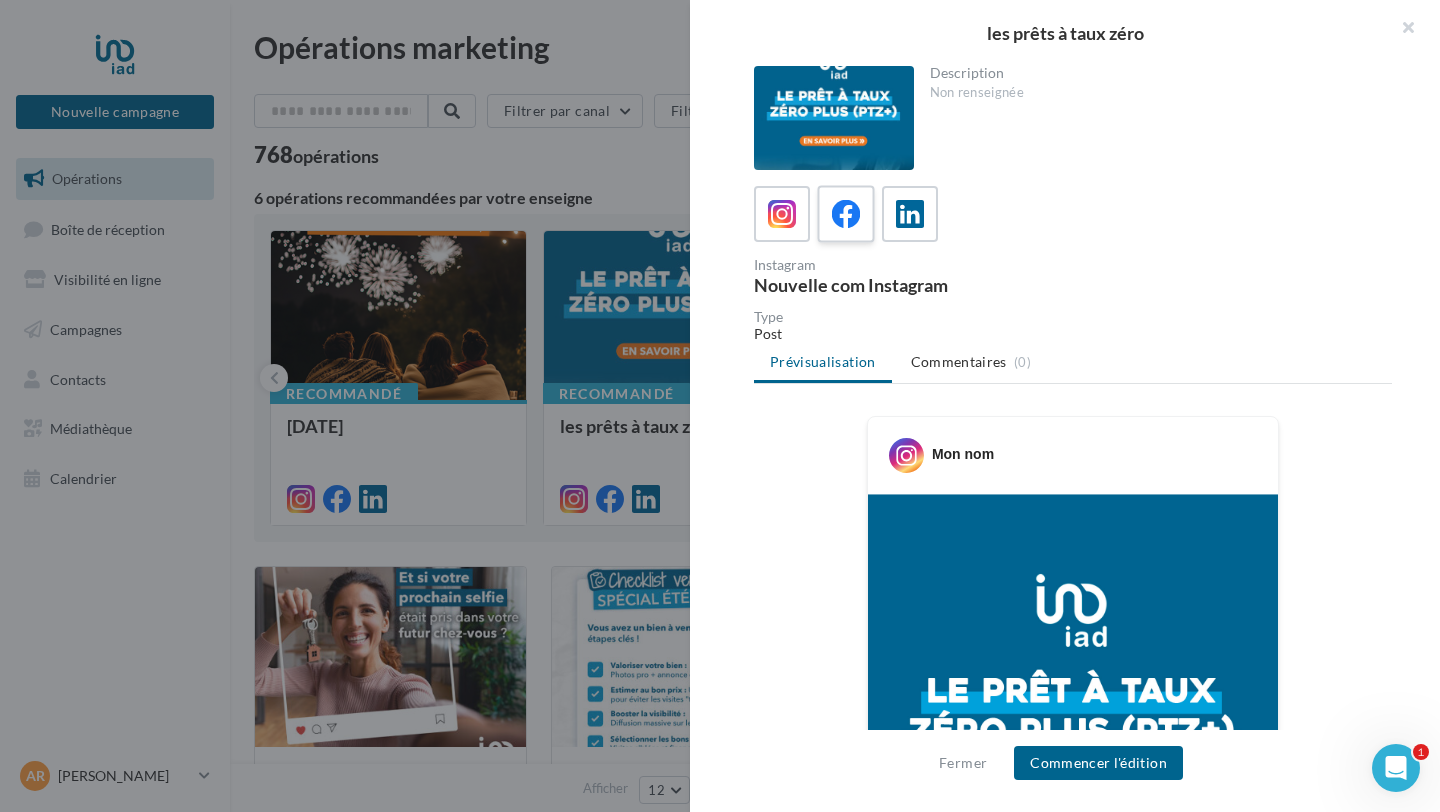 click at bounding box center [846, 214] 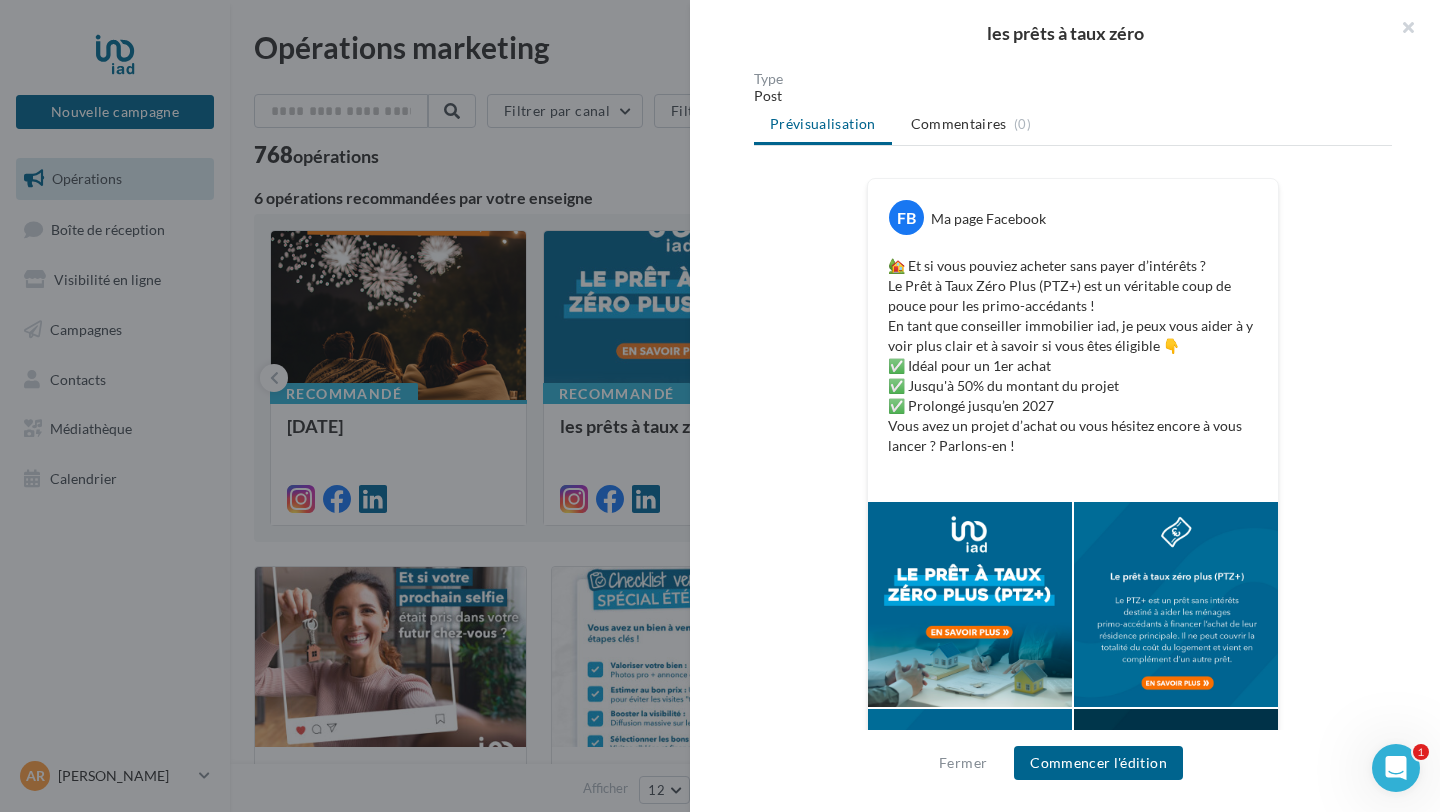 scroll, scrollTop: 431, scrollLeft: 0, axis: vertical 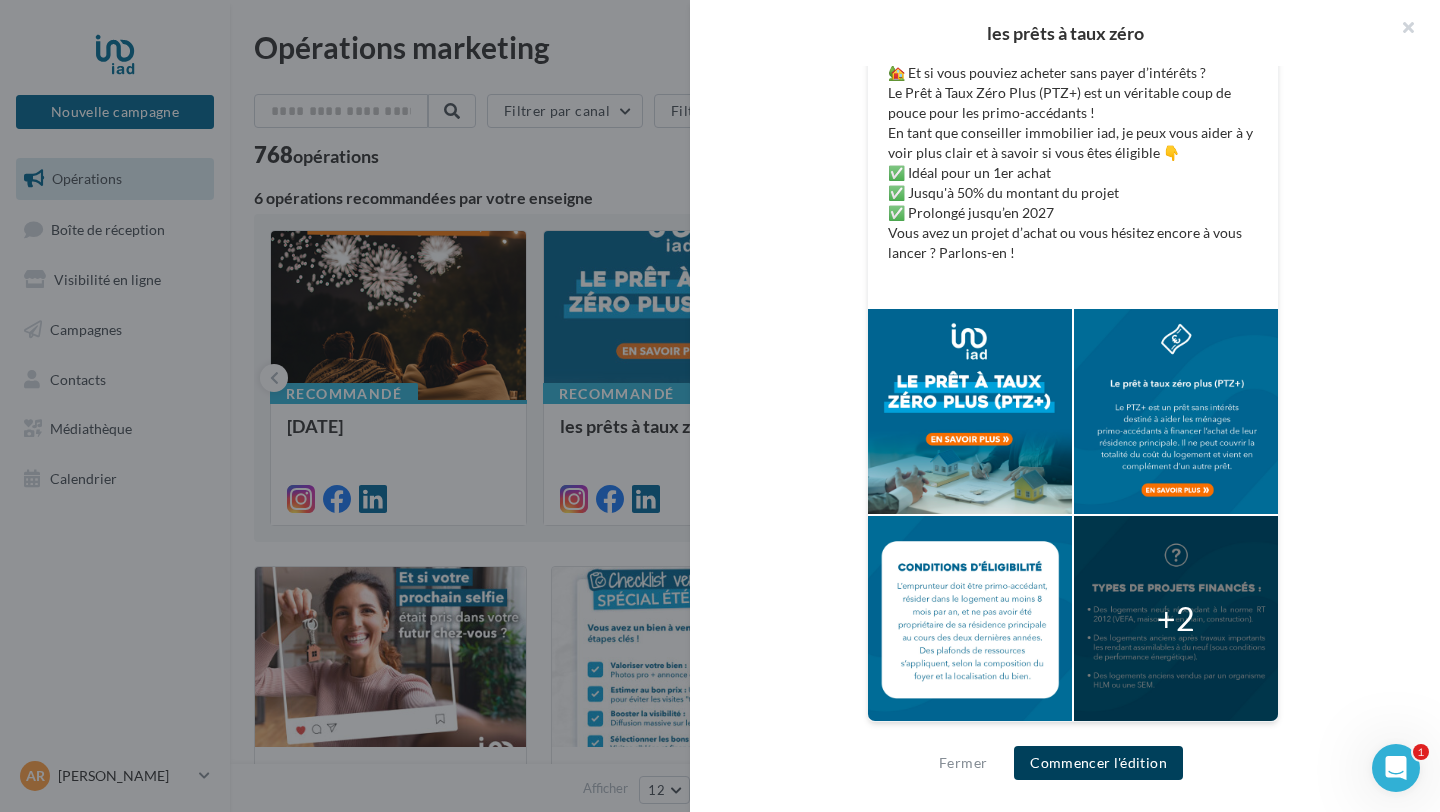 click on "Commencer l'édition" at bounding box center [1098, 763] 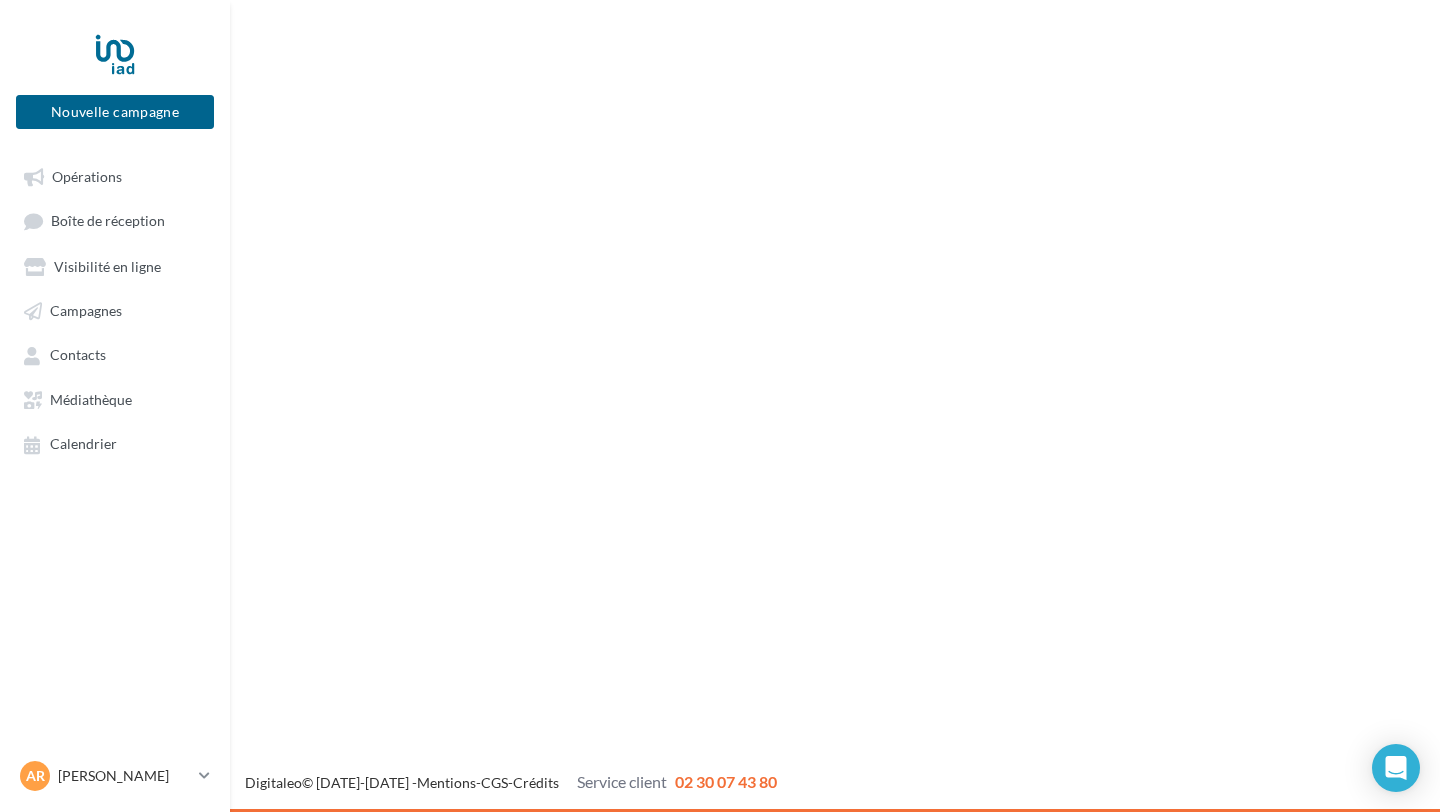 scroll, scrollTop: 0, scrollLeft: 0, axis: both 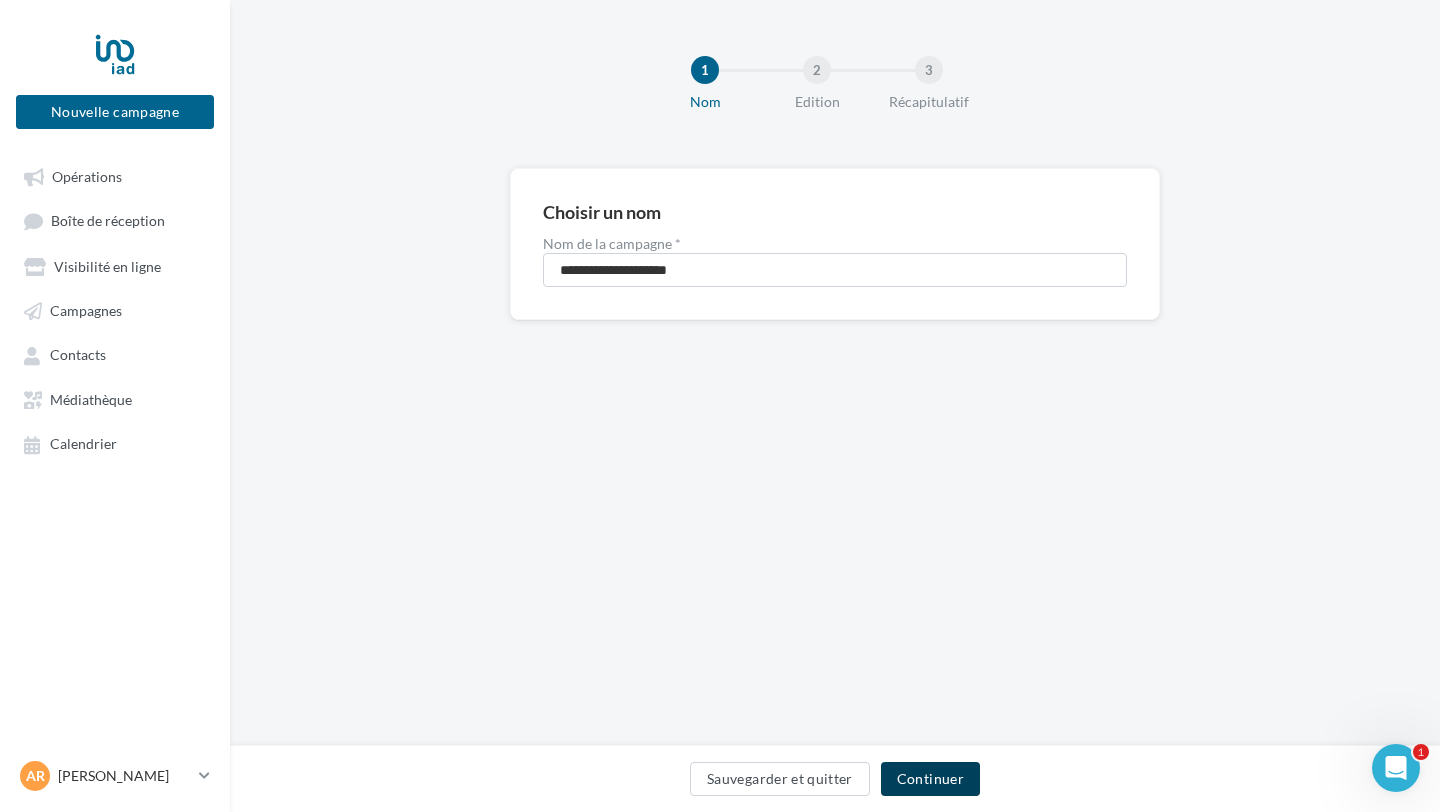 click on "Continuer" at bounding box center [930, 779] 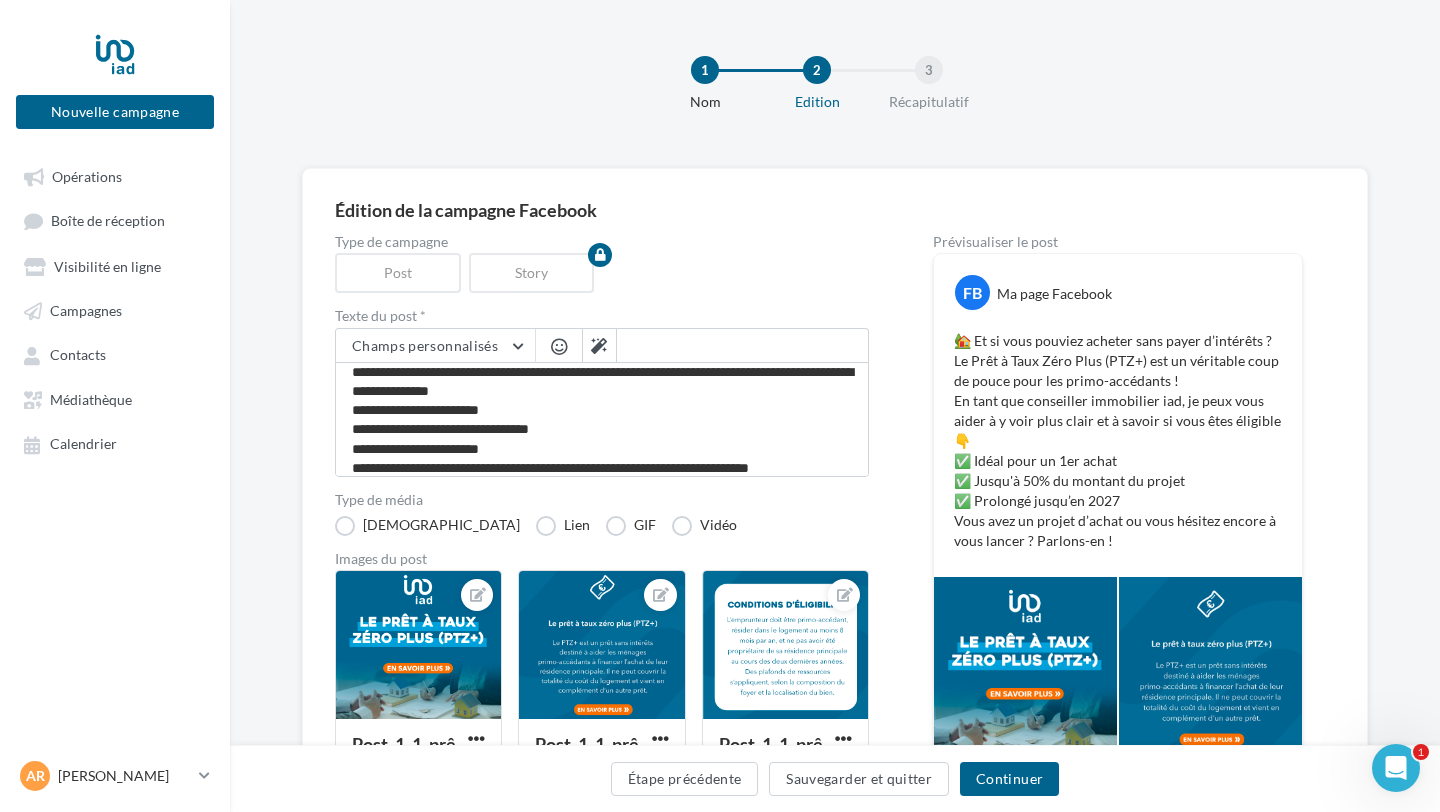 scroll, scrollTop: 76, scrollLeft: 0, axis: vertical 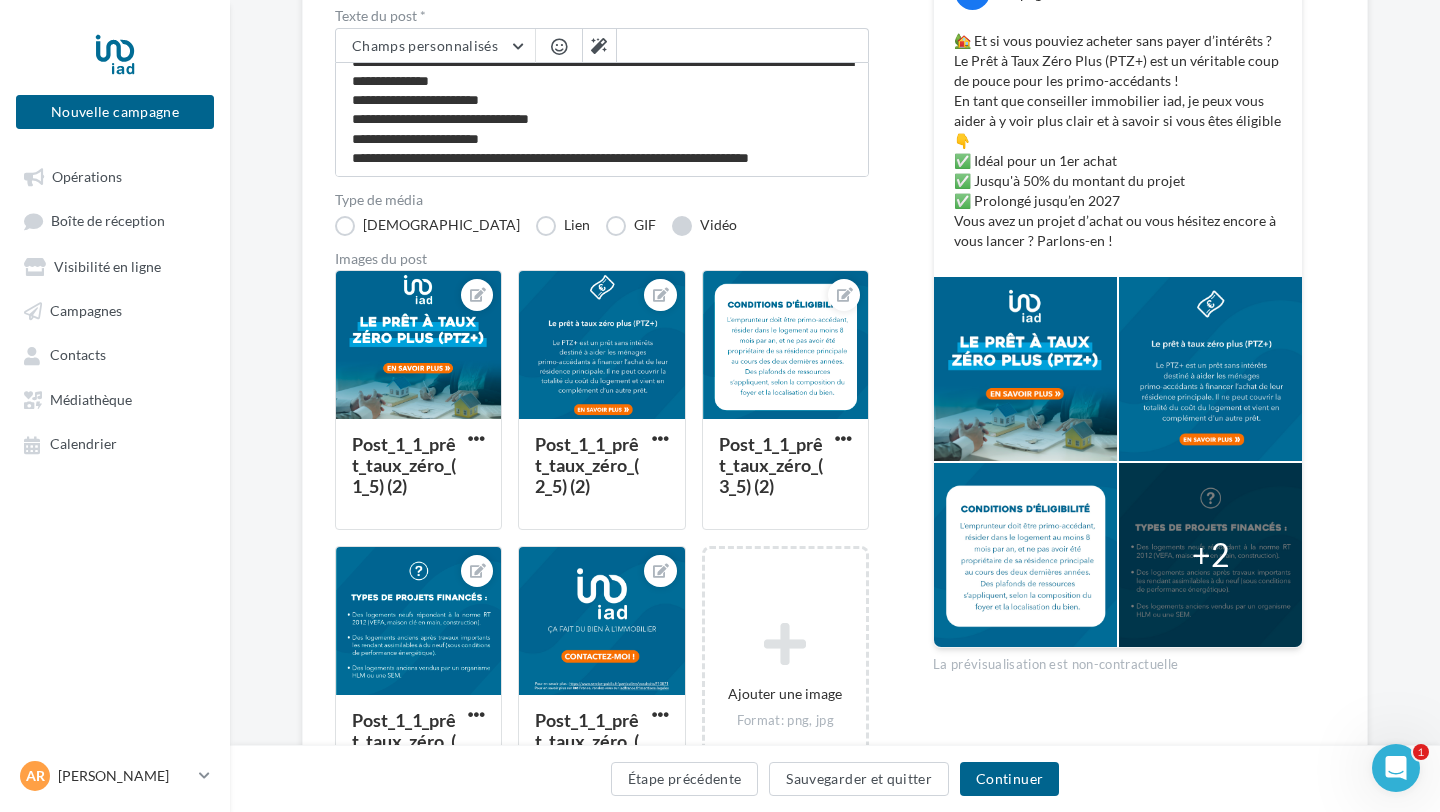 click on "Vidéo" at bounding box center (704, 226) 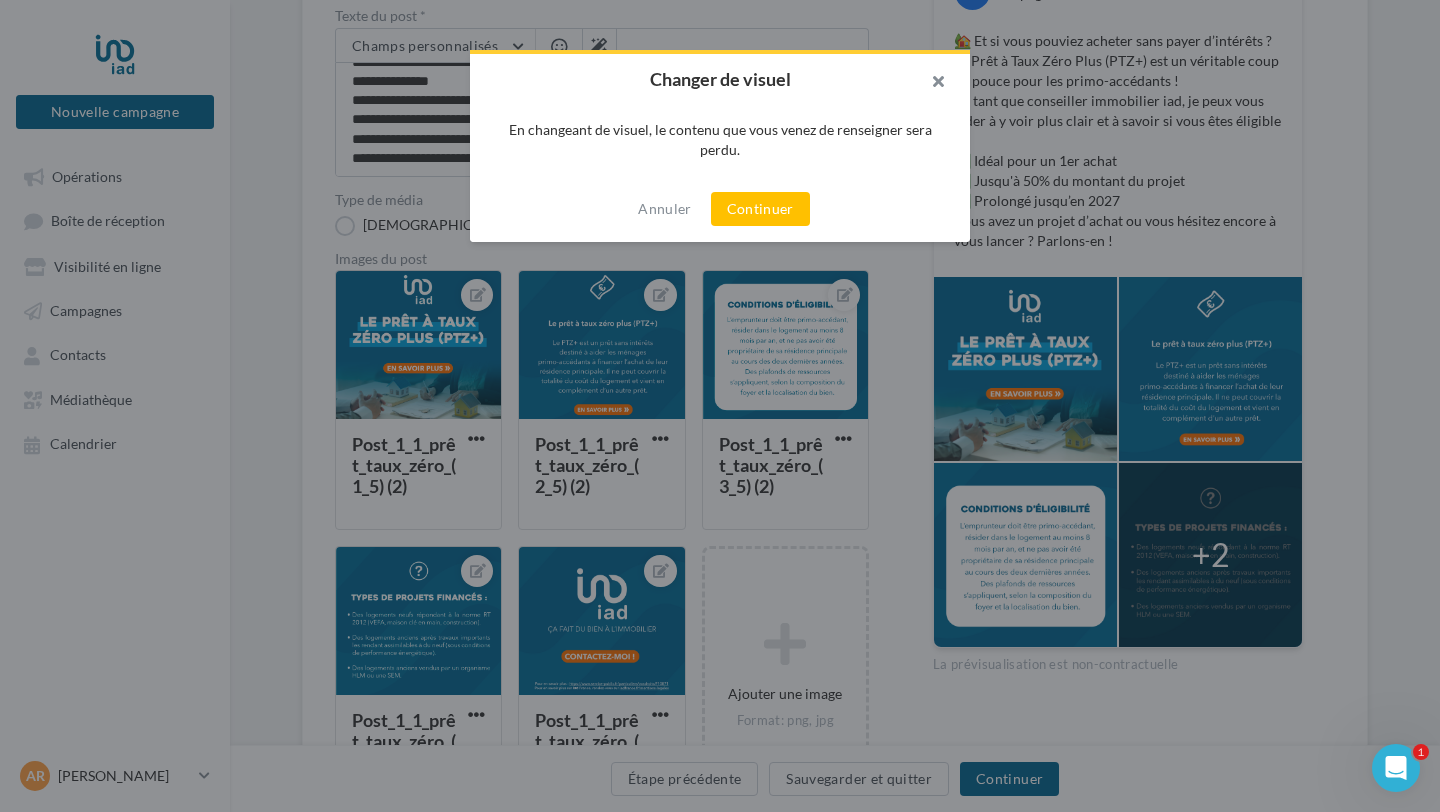click at bounding box center [930, 84] 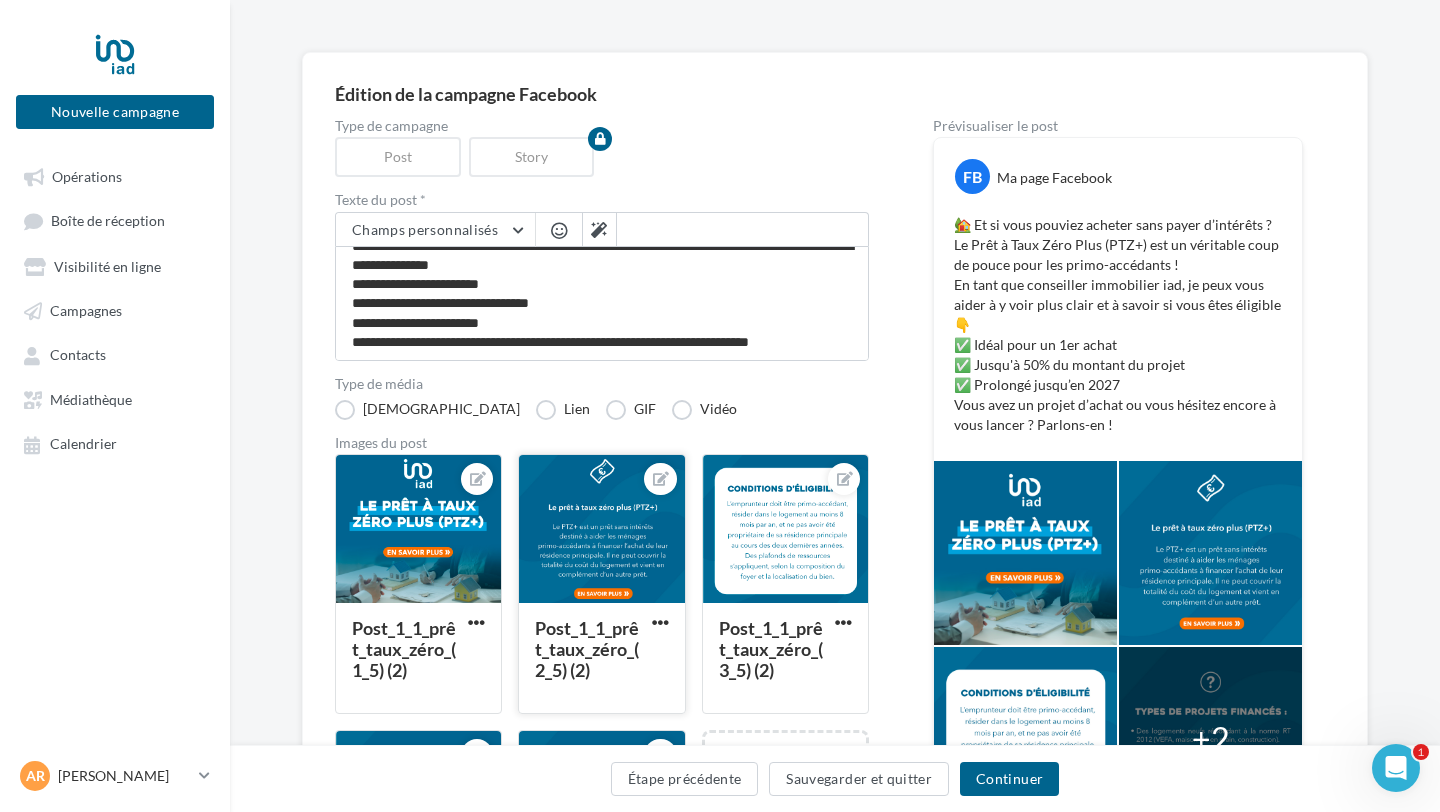 scroll, scrollTop: 0, scrollLeft: 0, axis: both 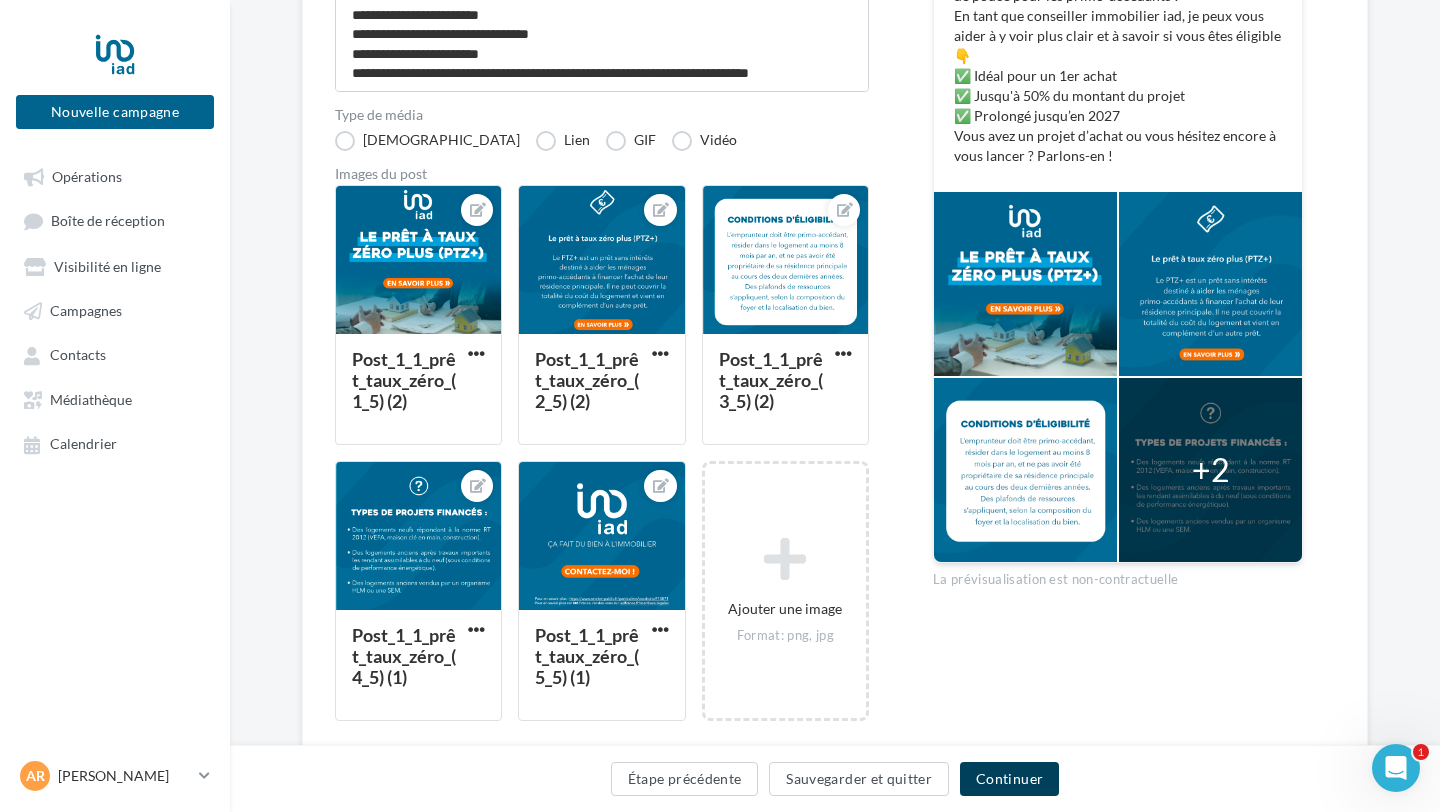 click on "Continuer" at bounding box center (1009, 779) 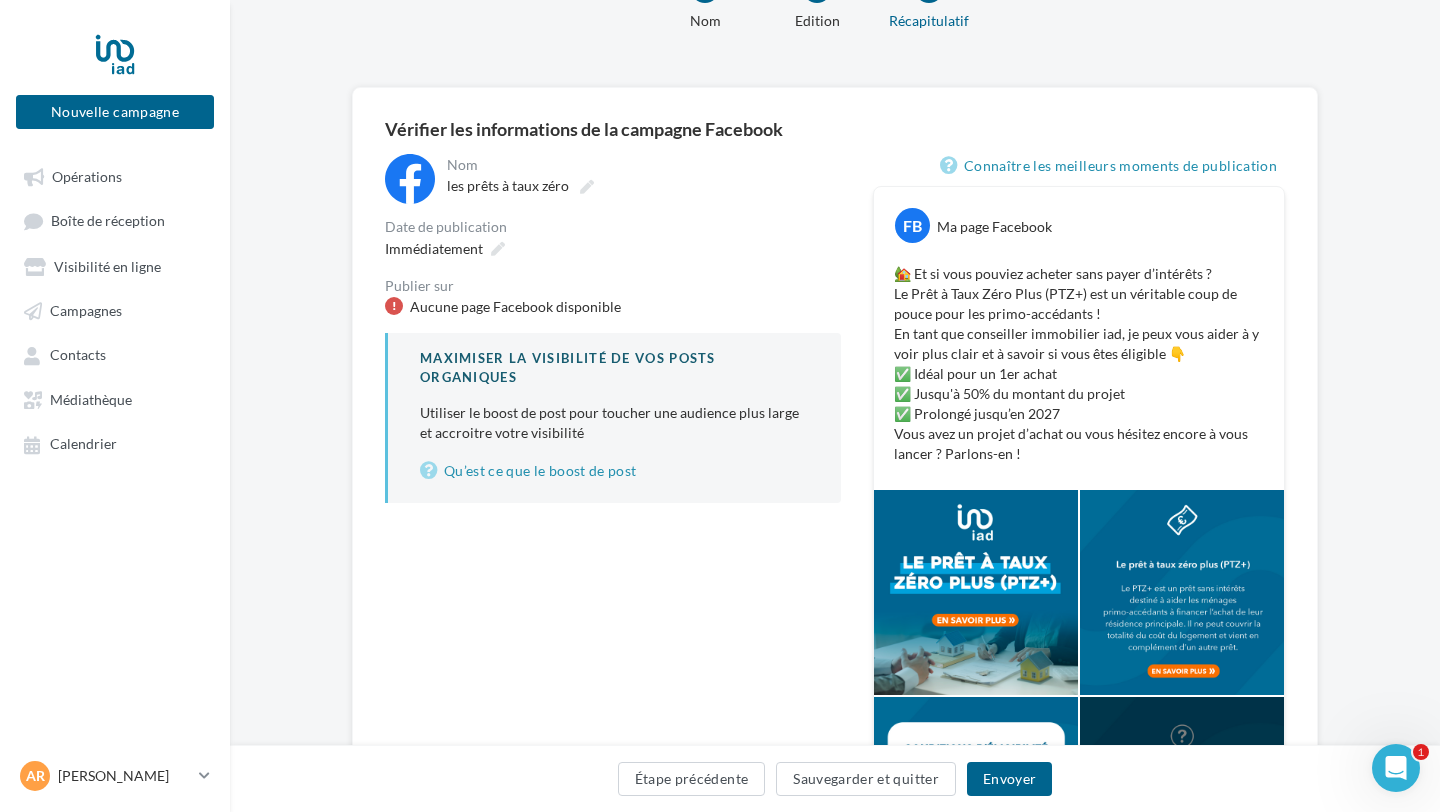 scroll, scrollTop: 84, scrollLeft: 0, axis: vertical 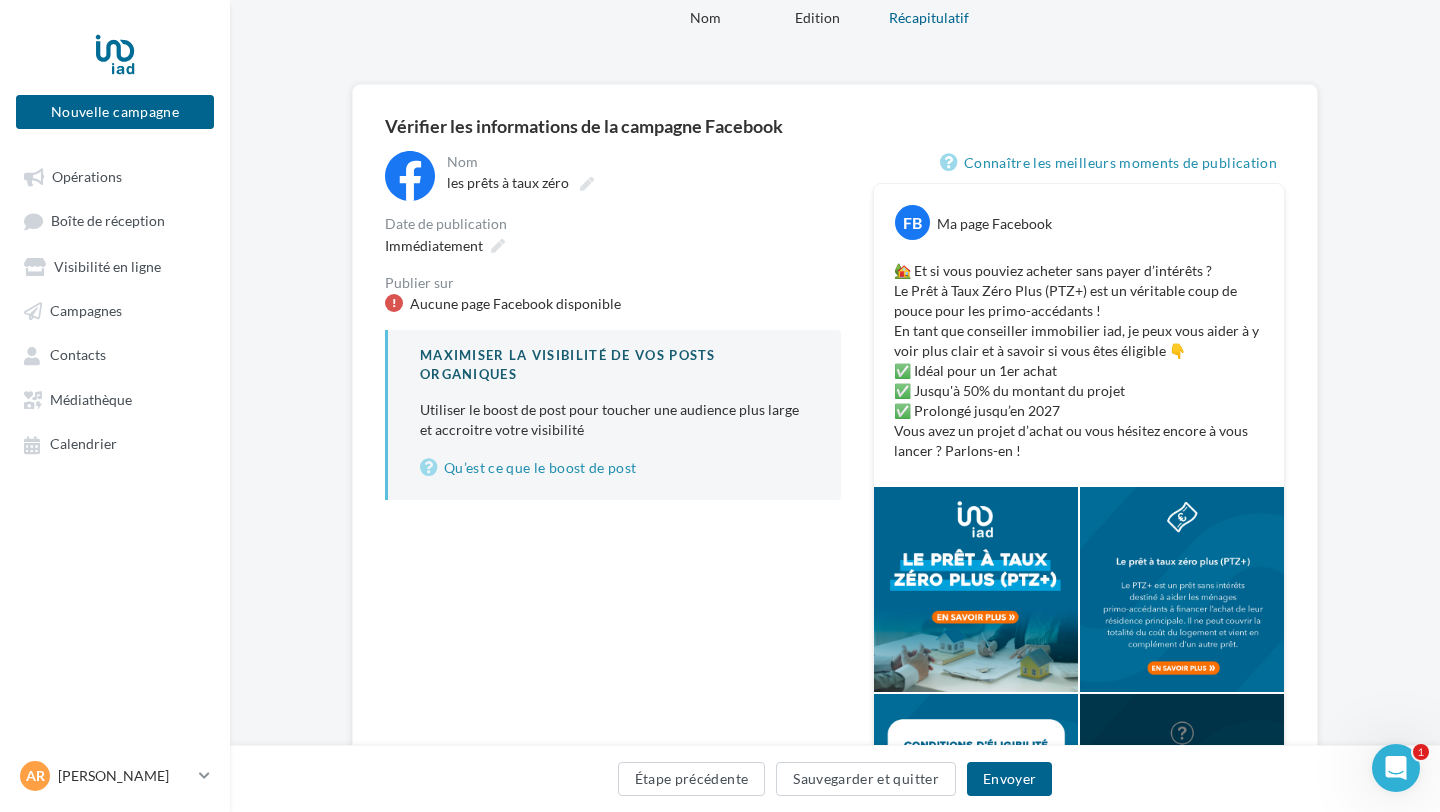 click at bounding box center (394, 303) 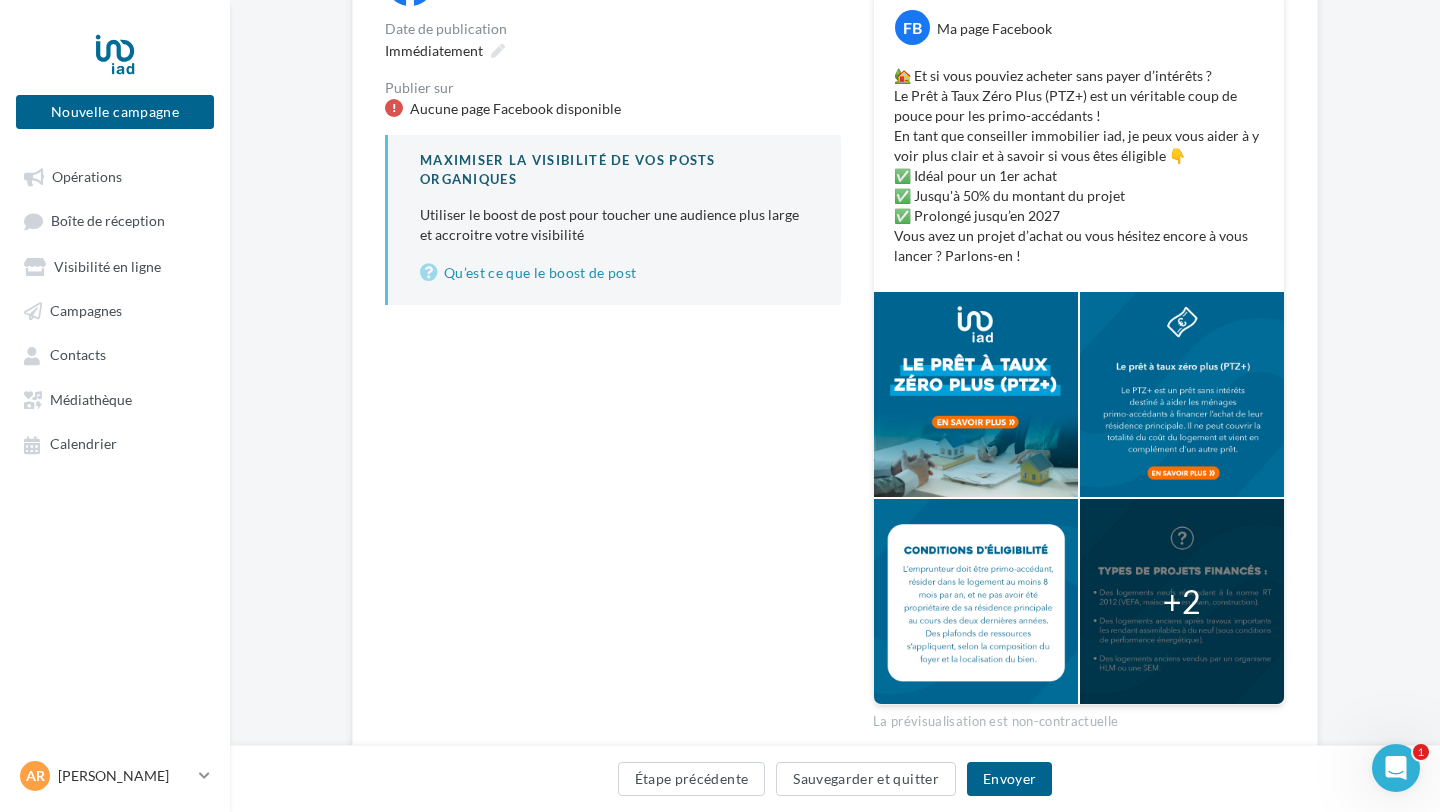 scroll, scrollTop: 349, scrollLeft: 0, axis: vertical 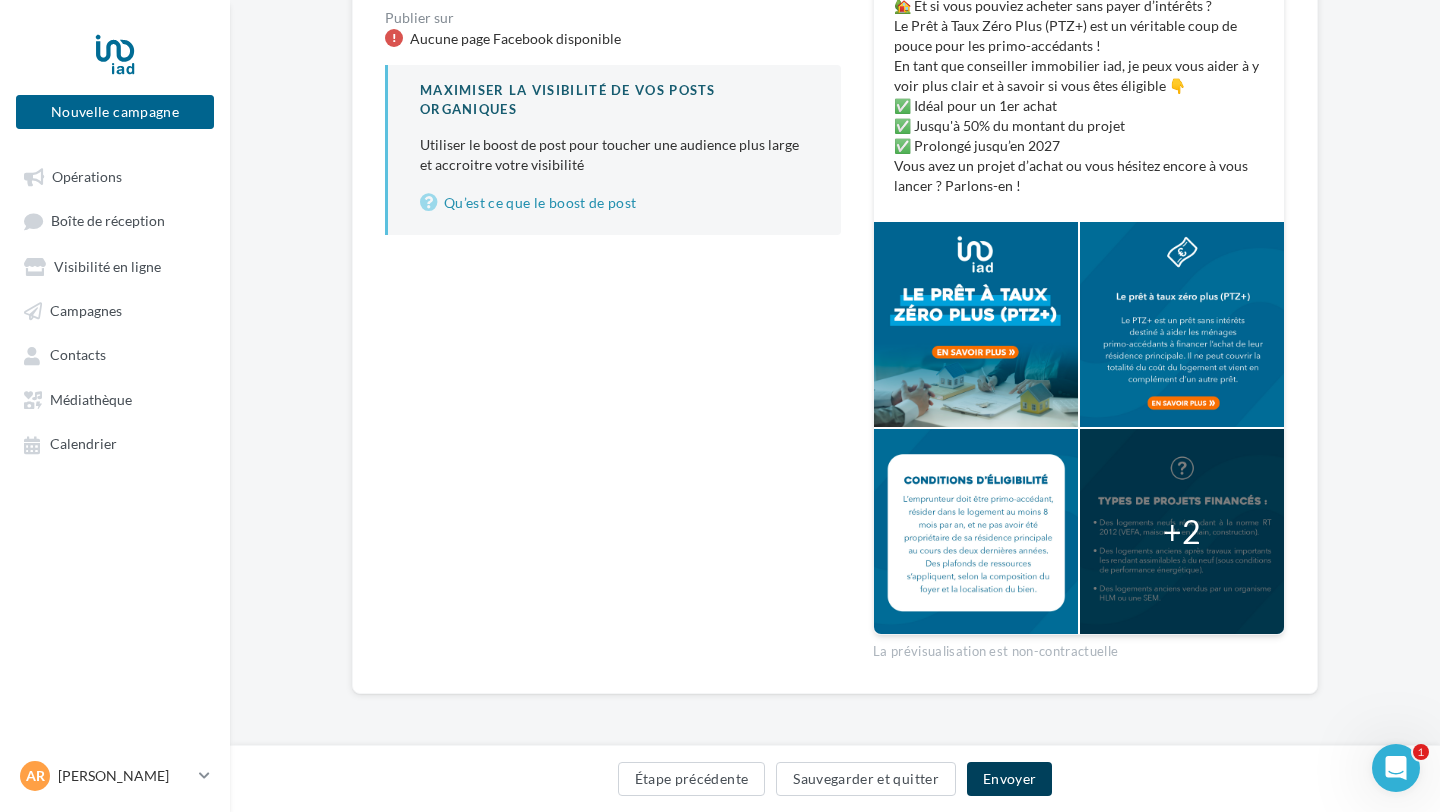 click on "Envoyer" at bounding box center (1009, 779) 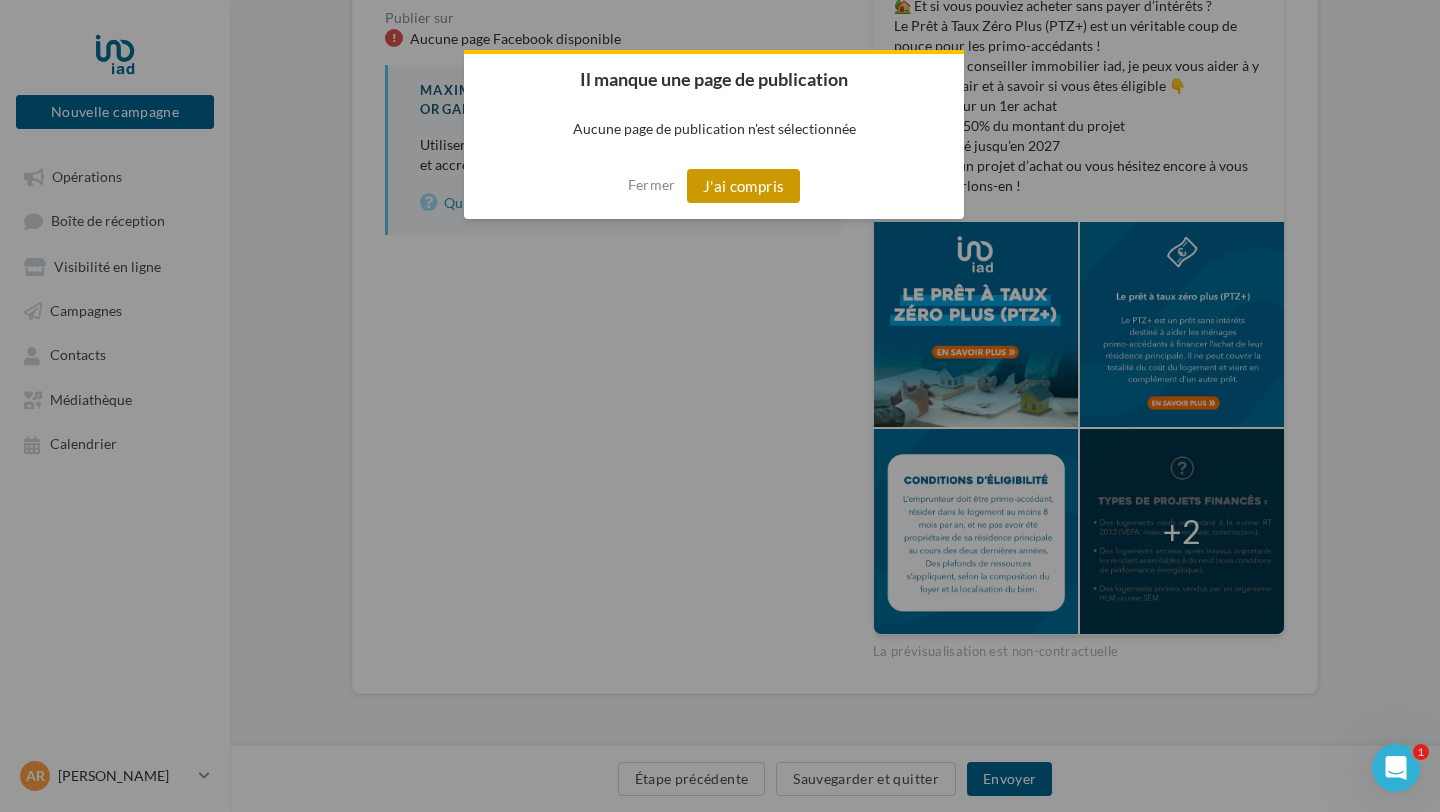 click on "J'ai compris" at bounding box center [744, 186] 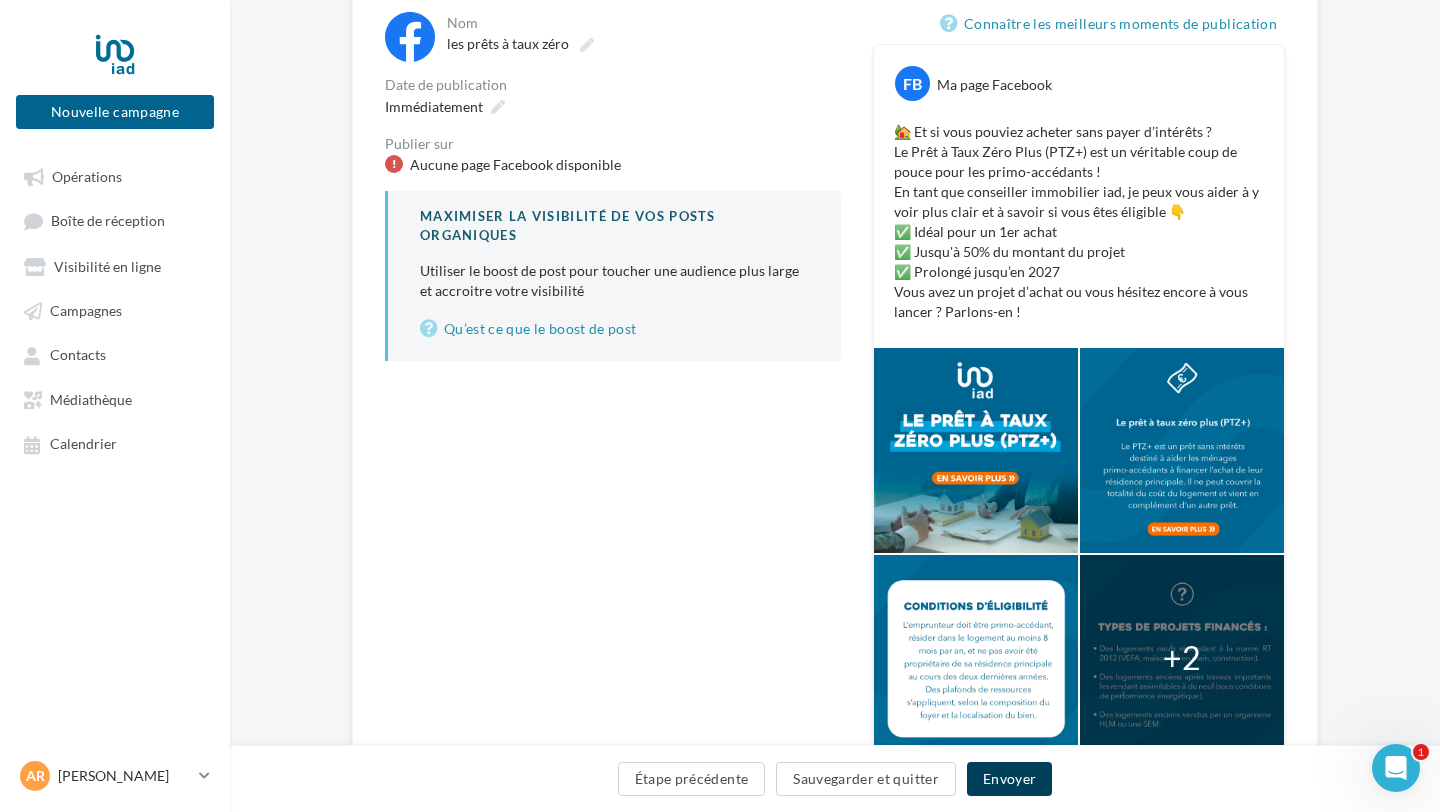 scroll, scrollTop: 221, scrollLeft: 0, axis: vertical 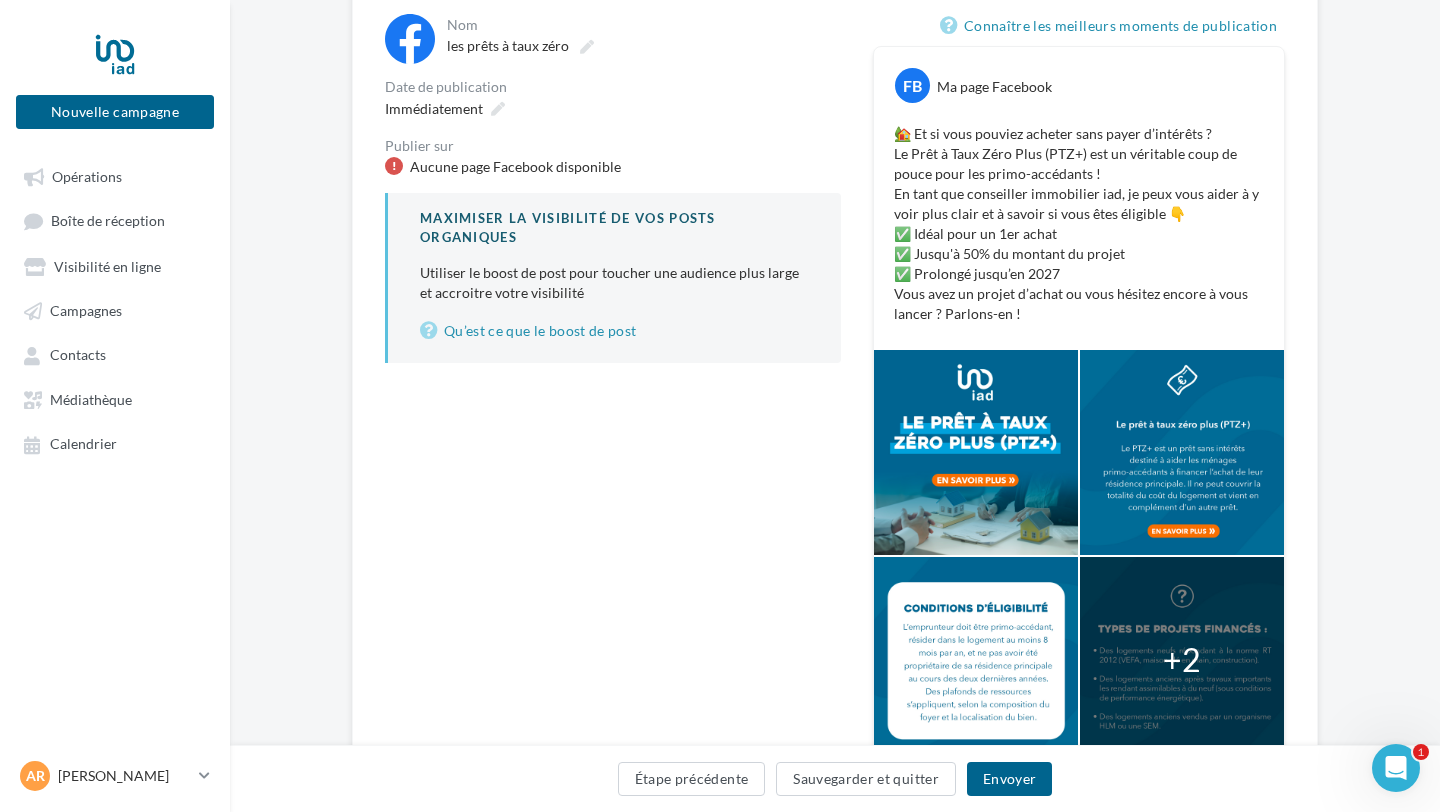 click on "**********" at bounding box center [613, 188] 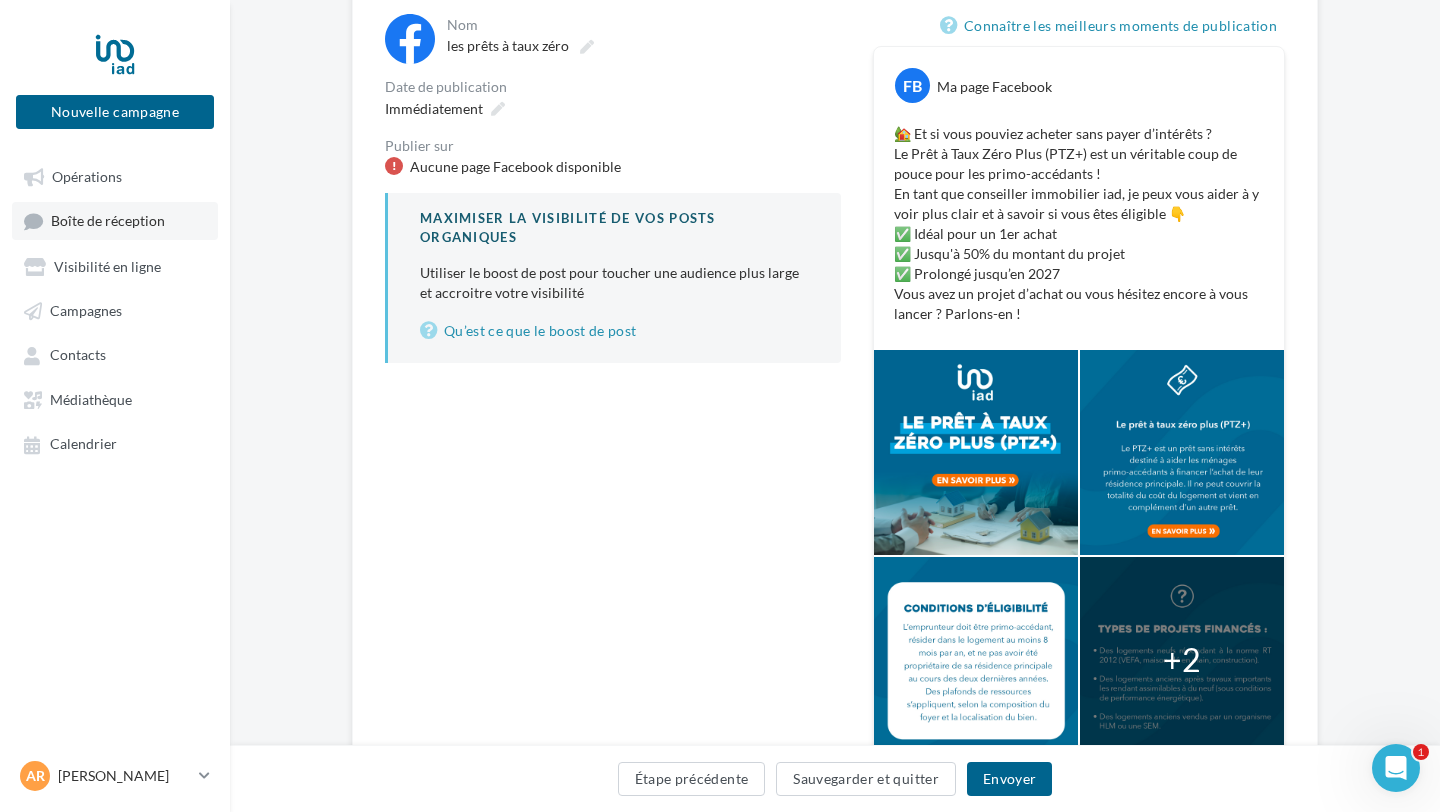 scroll, scrollTop: 0, scrollLeft: 0, axis: both 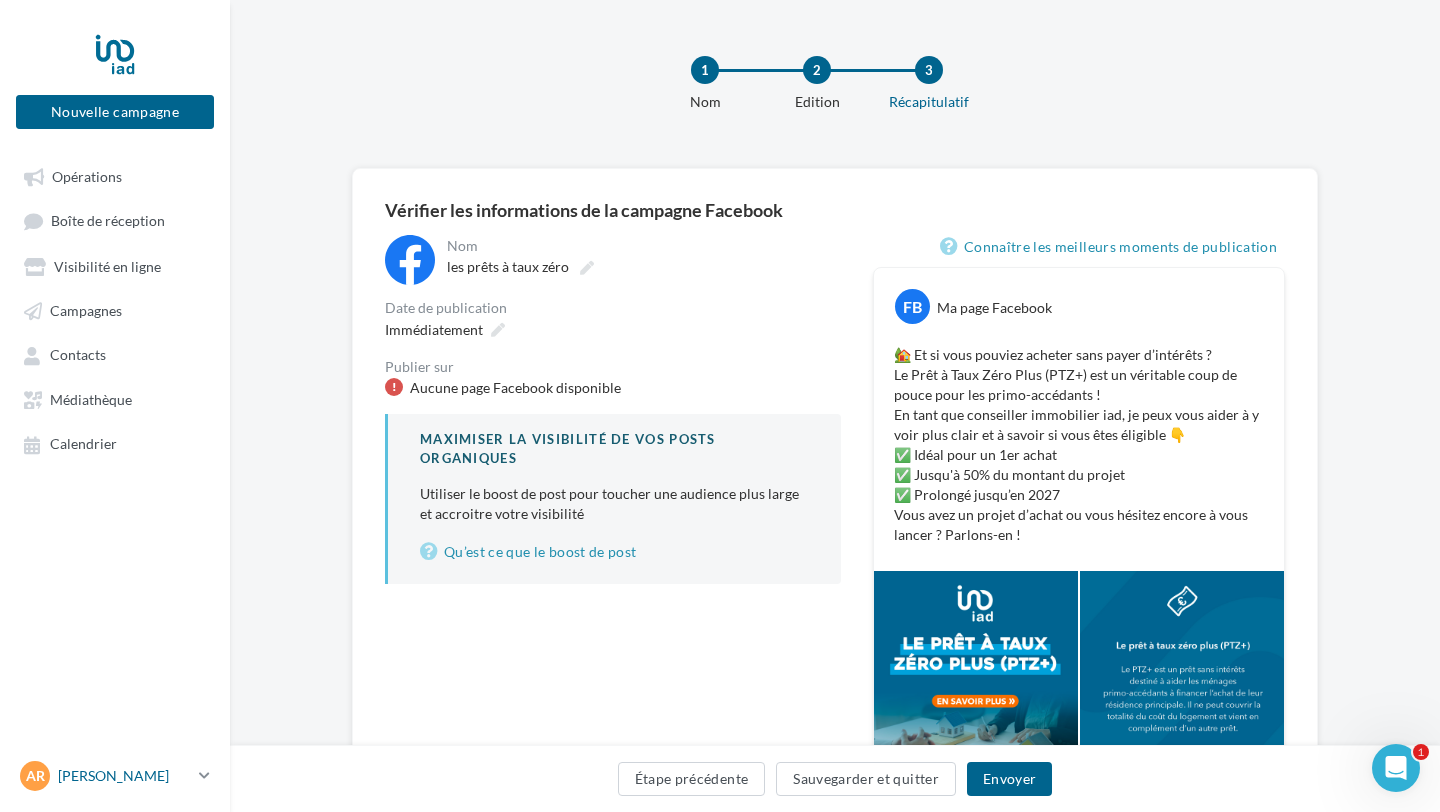 click on "AR     Amandine RAGUIDEAU   amandine.raguideau@iadfrance.fr" at bounding box center (105, 776) 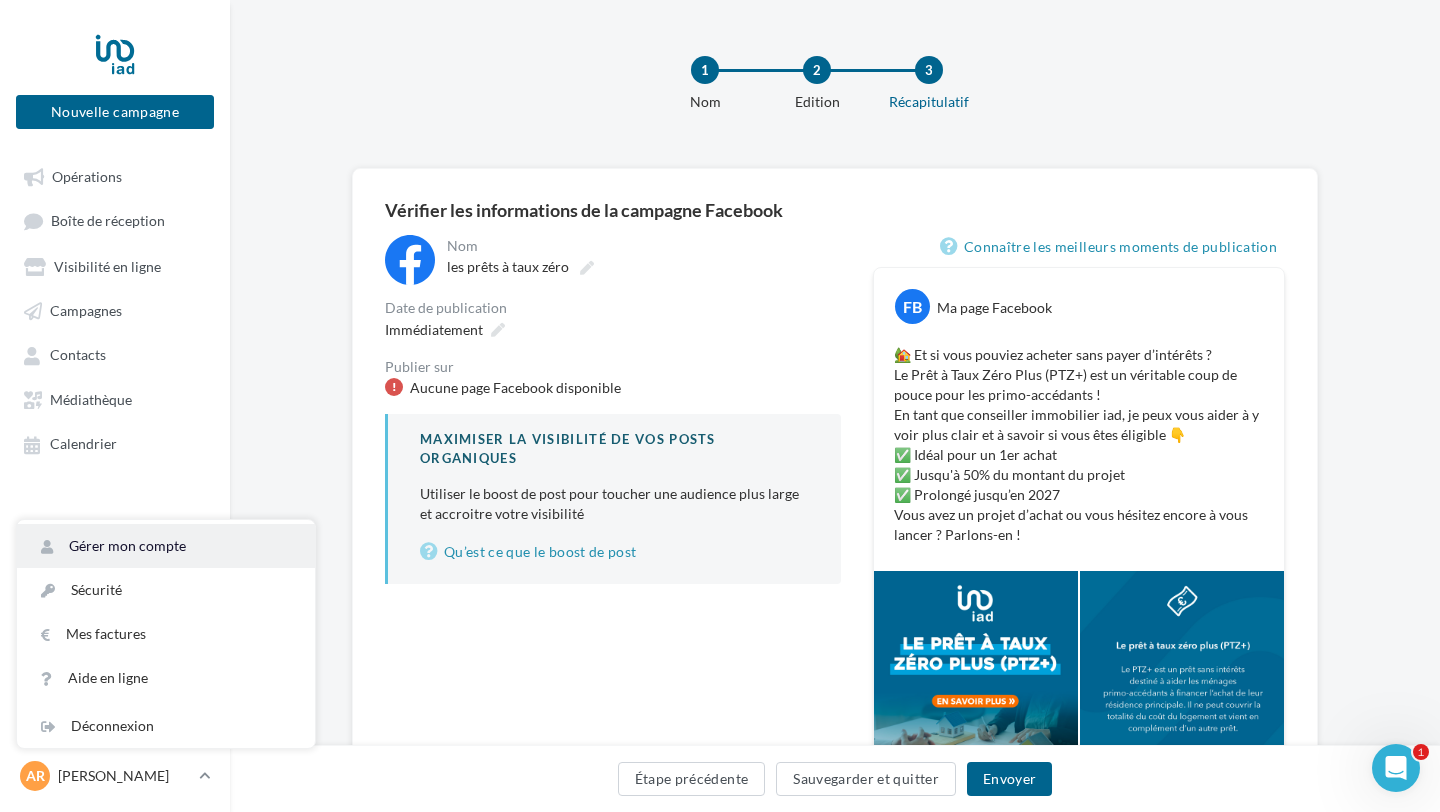 click on "Gérer mon compte" at bounding box center (166, 546) 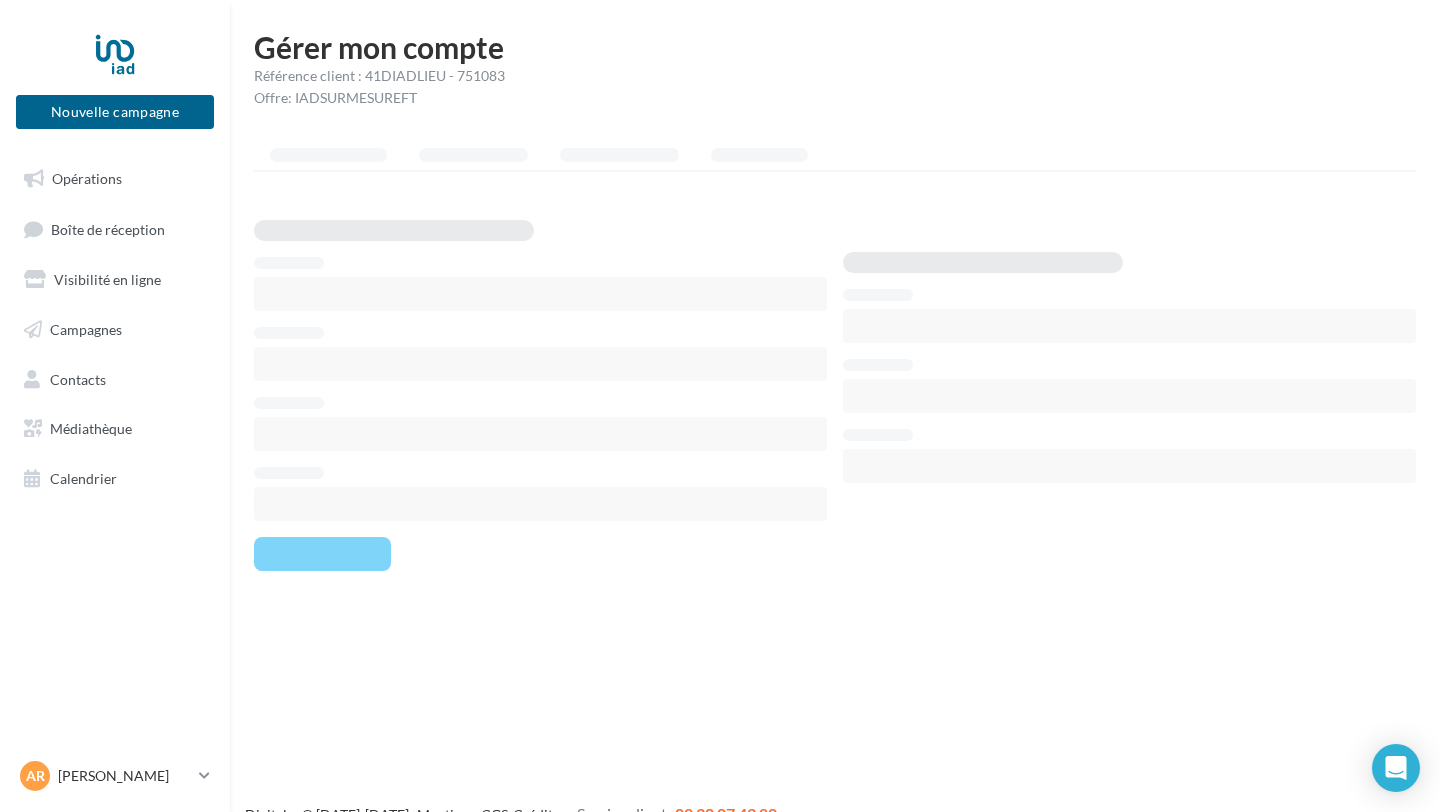 scroll, scrollTop: 0, scrollLeft: 0, axis: both 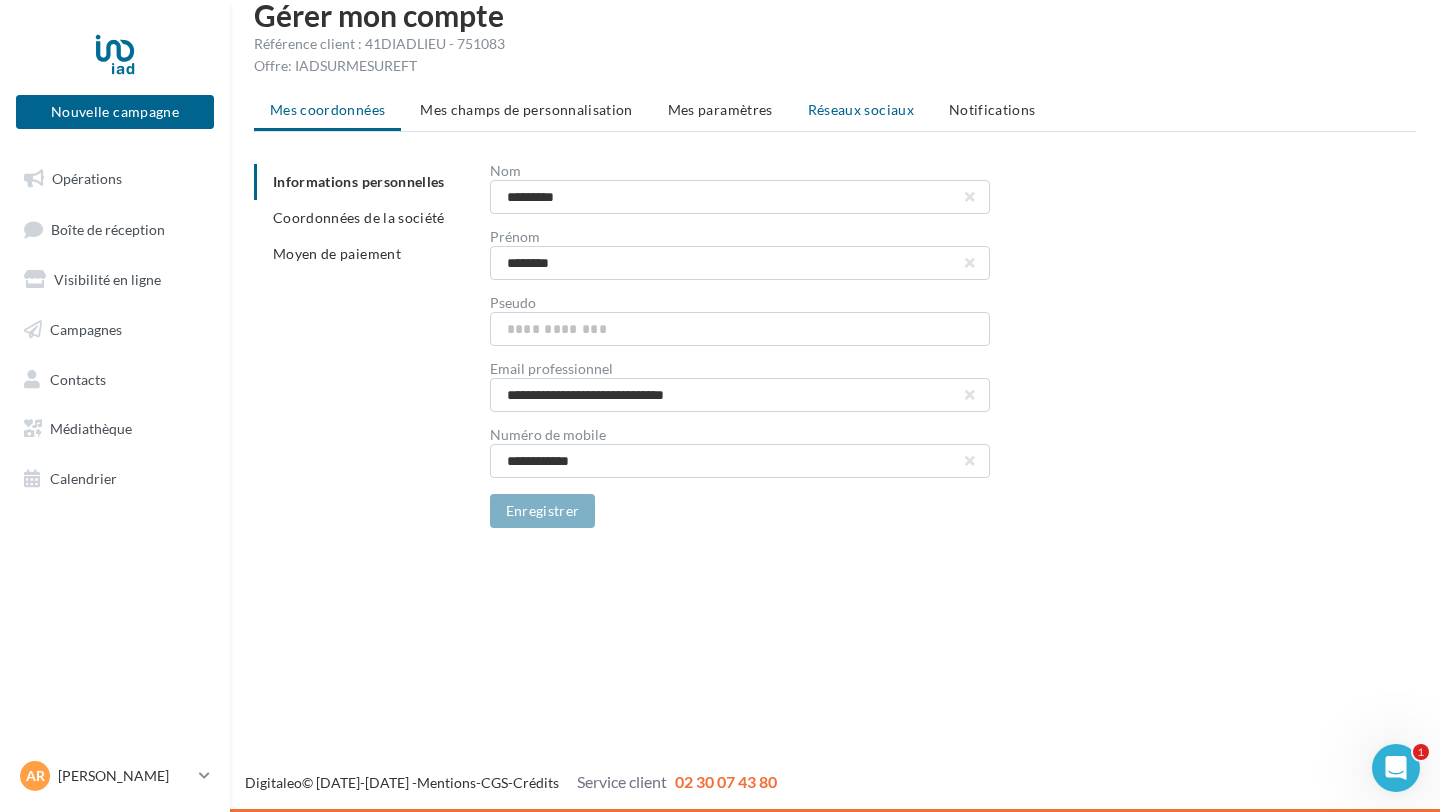 click on "Réseaux sociaux" at bounding box center (861, 110) 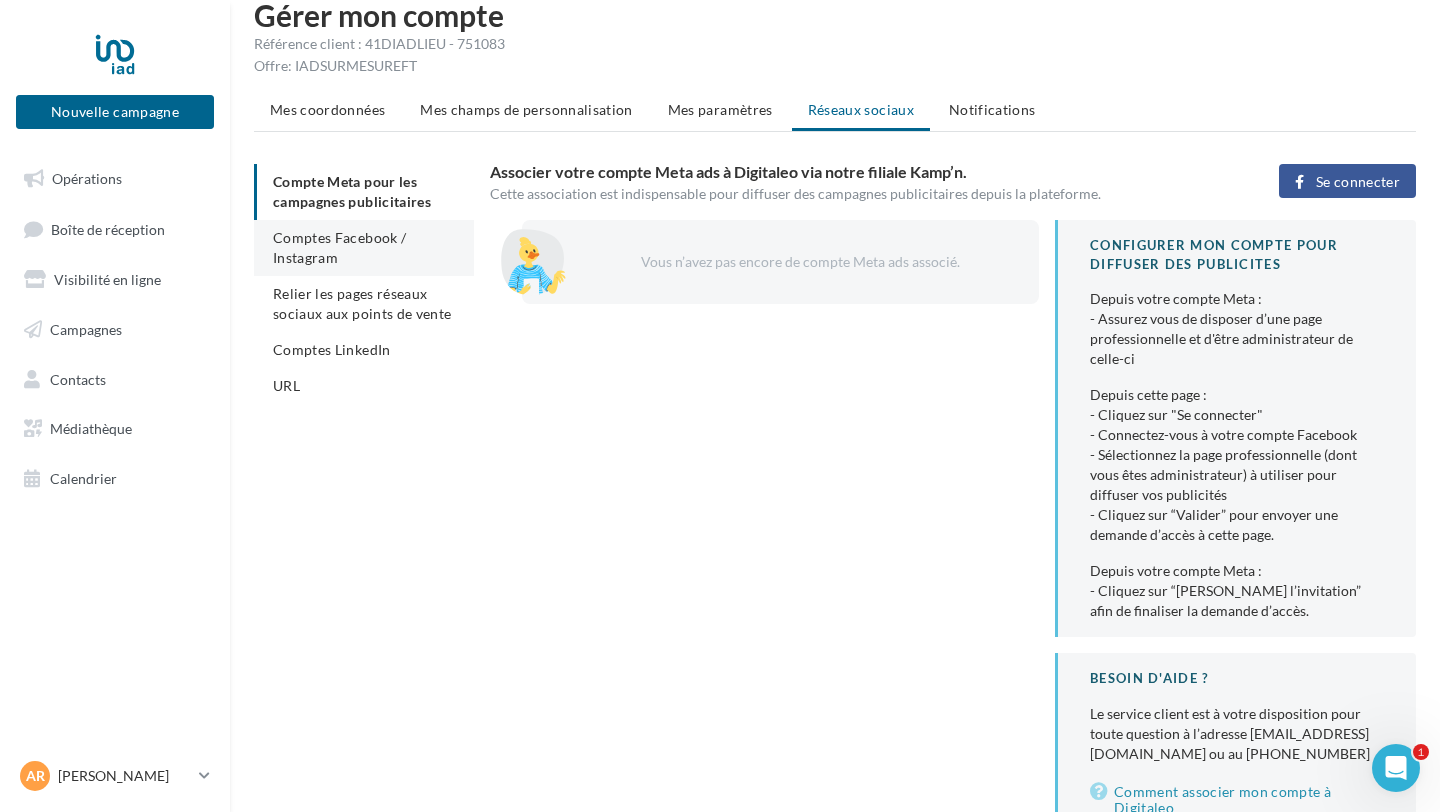click on "Comptes Facebook / Instagram" at bounding box center (364, 248) 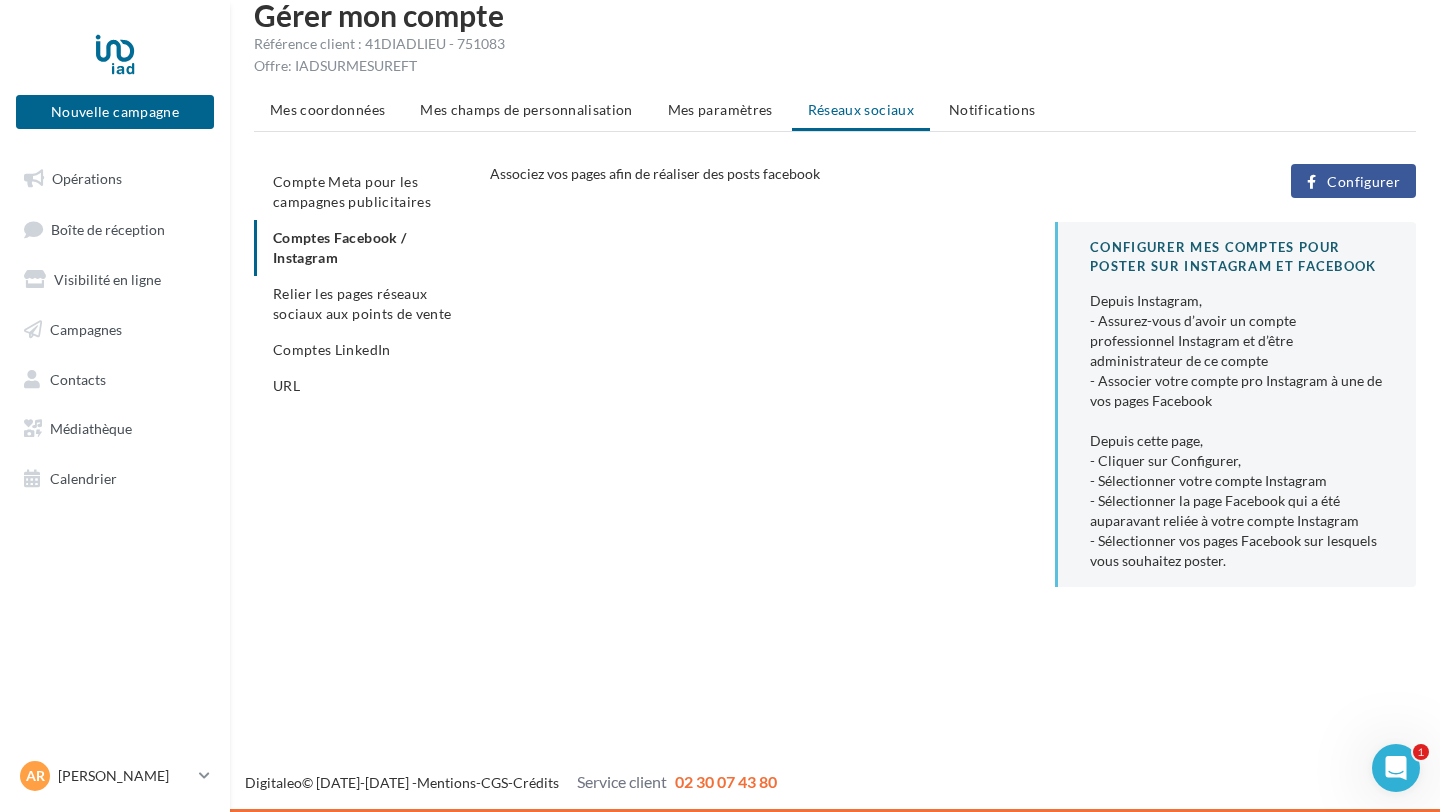 click on "Configurer" at bounding box center [1363, 182] 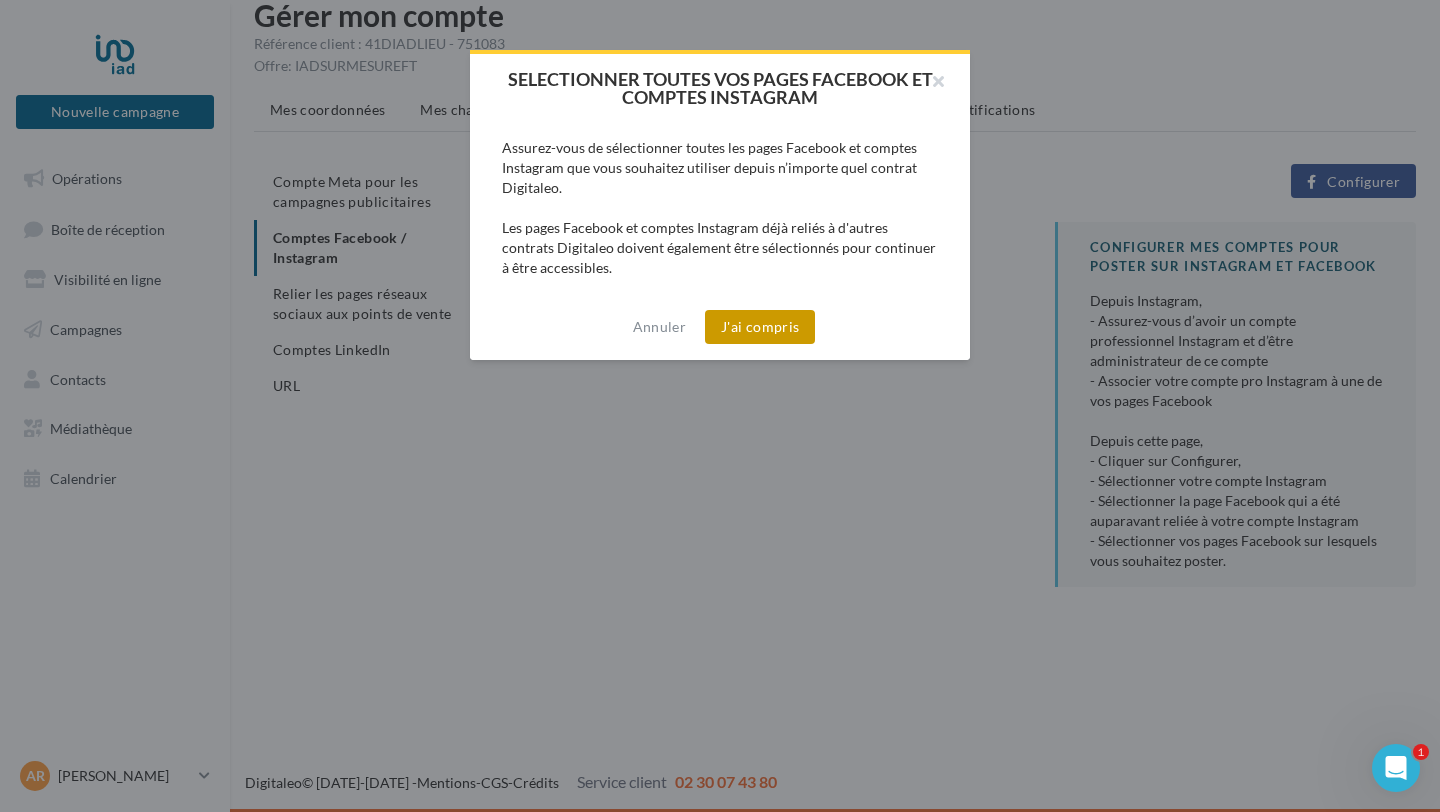 click on "J'ai compris" at bounding box center (760, 327) 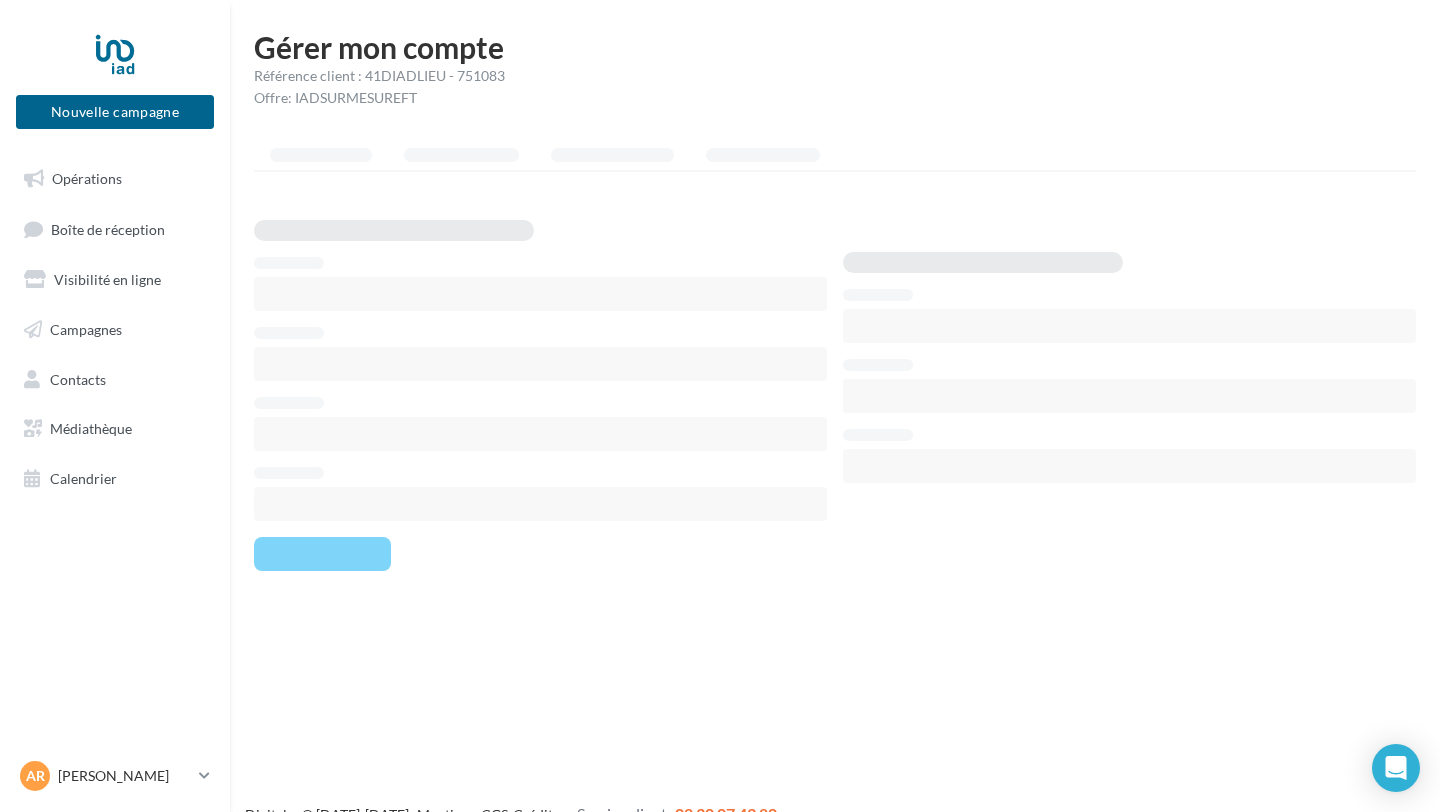 scroll, scrollTop: 0, scrollLeft: 0, axis: both 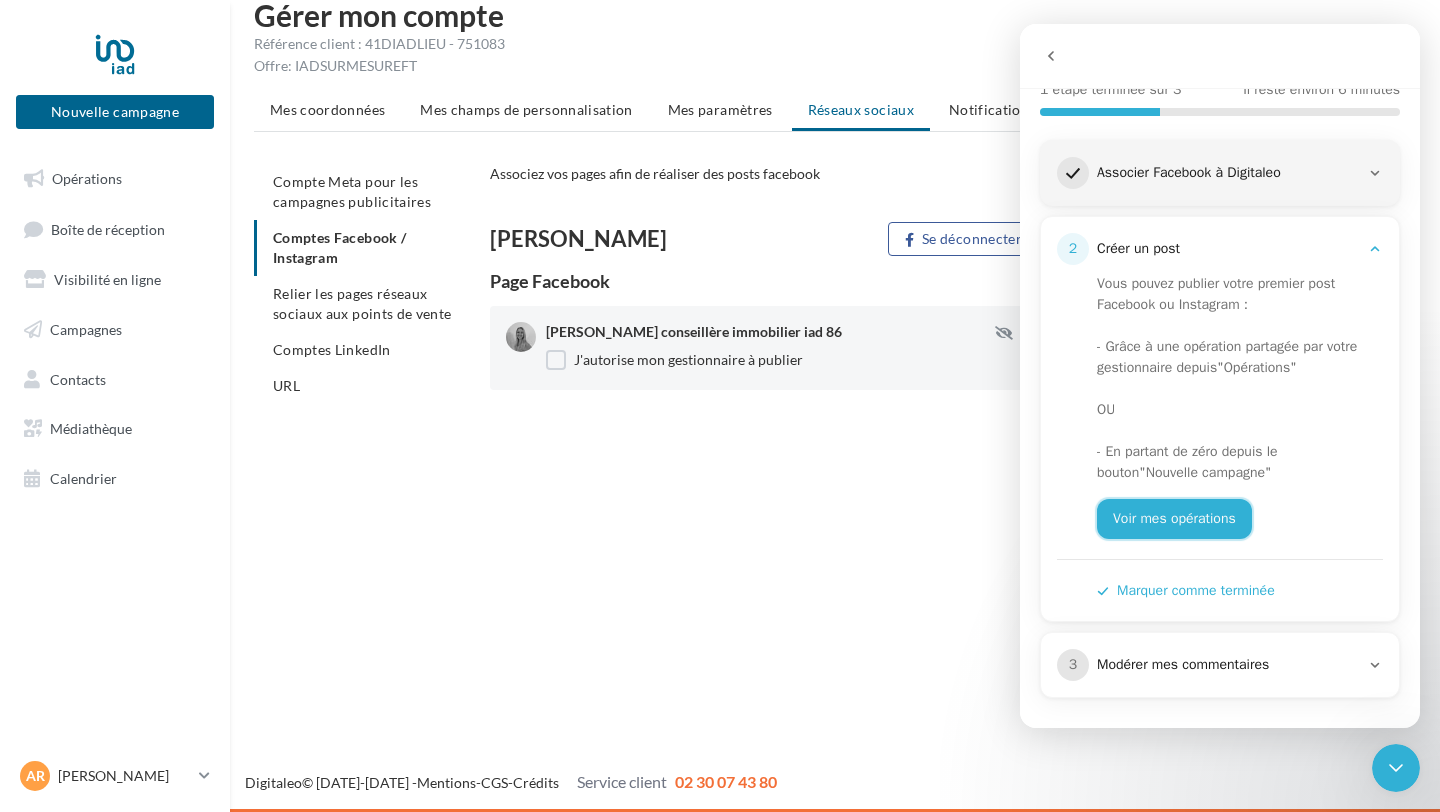 click on "Voir mes opérations" at bounding box center [1174, 519] 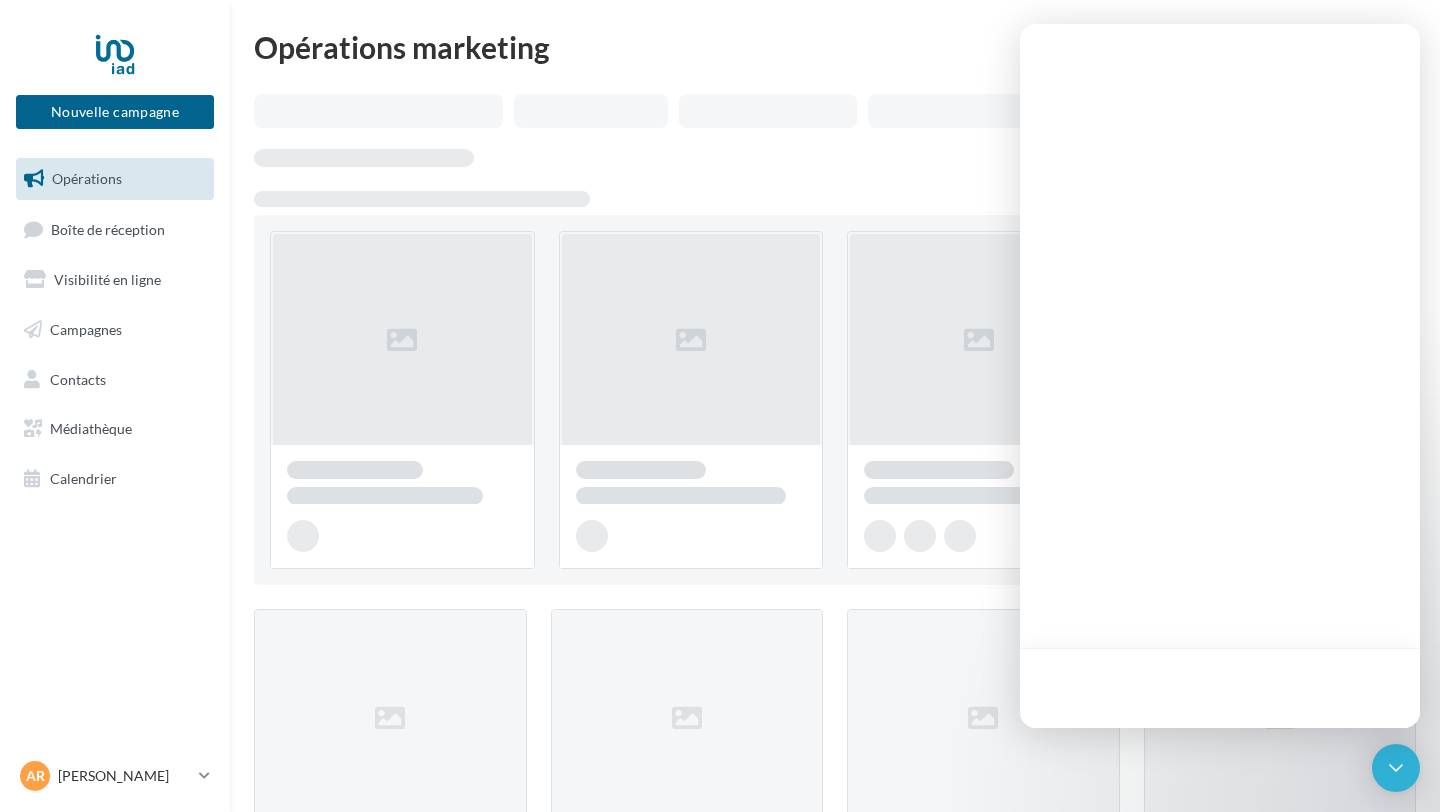 scroll, scrollTop: 0, scrollLeft: 0, axis: both 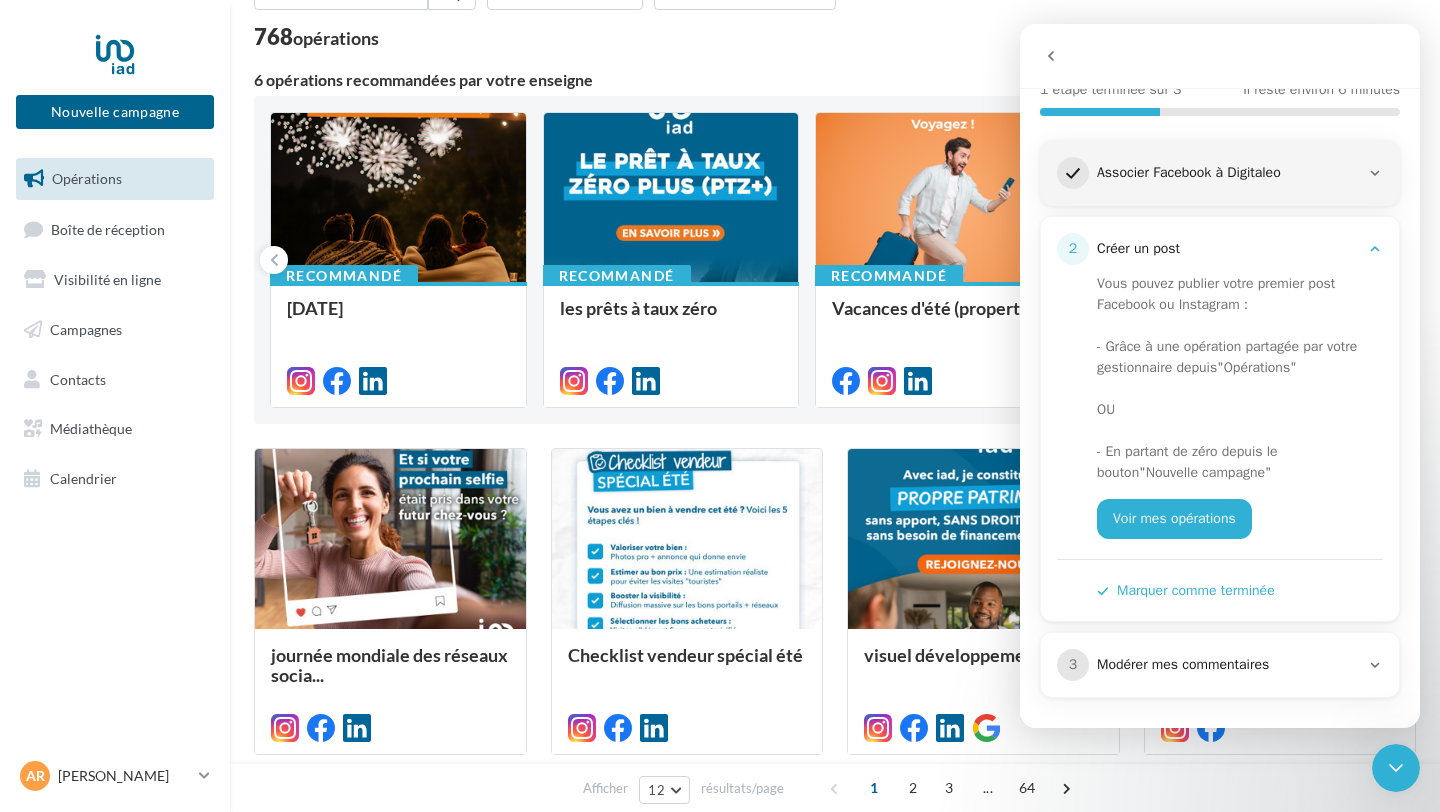 click on "Modérer mes commentaires" at bounding box center [1228, 665] 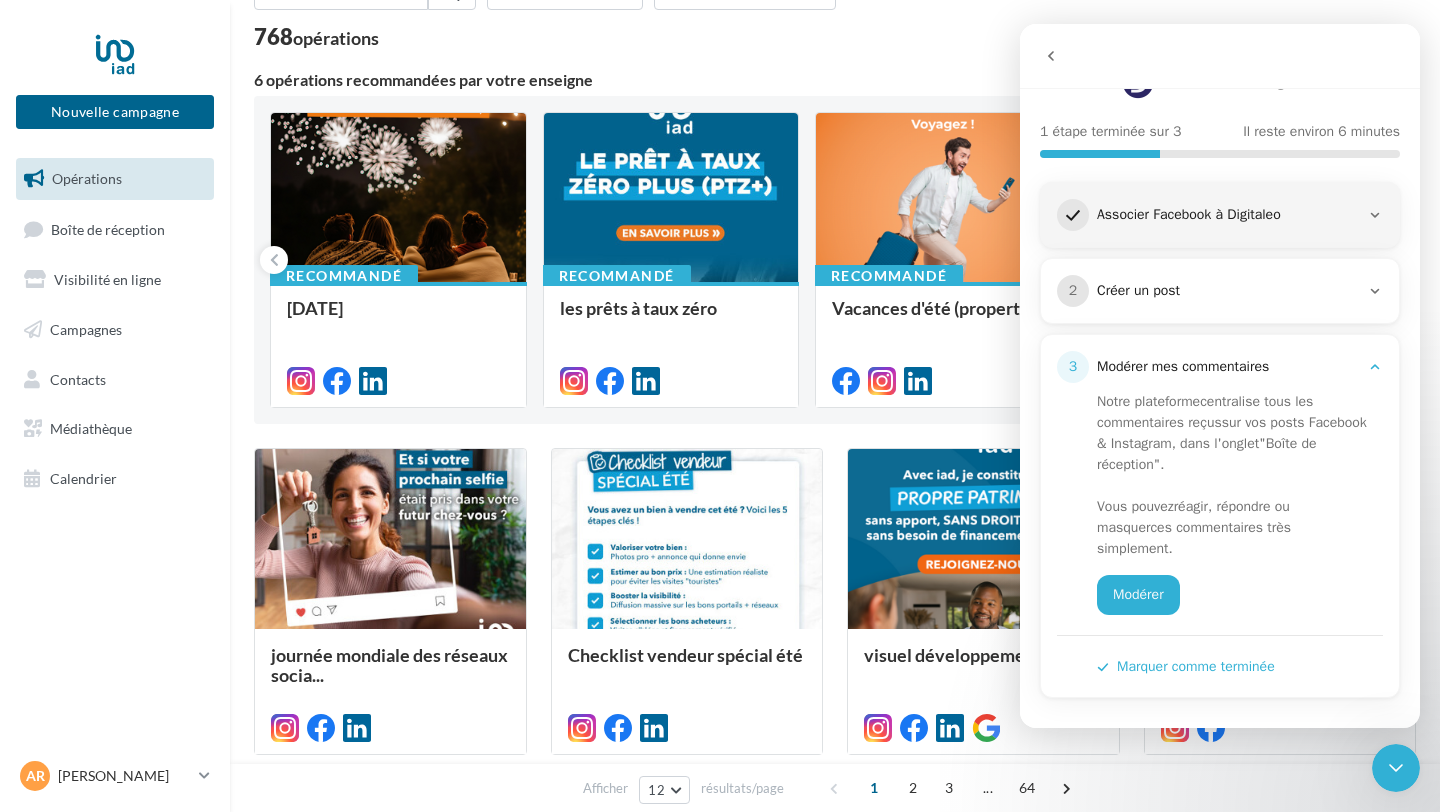 scroll, scrollTop: 178, scrollLeft: 0, axis: vertical 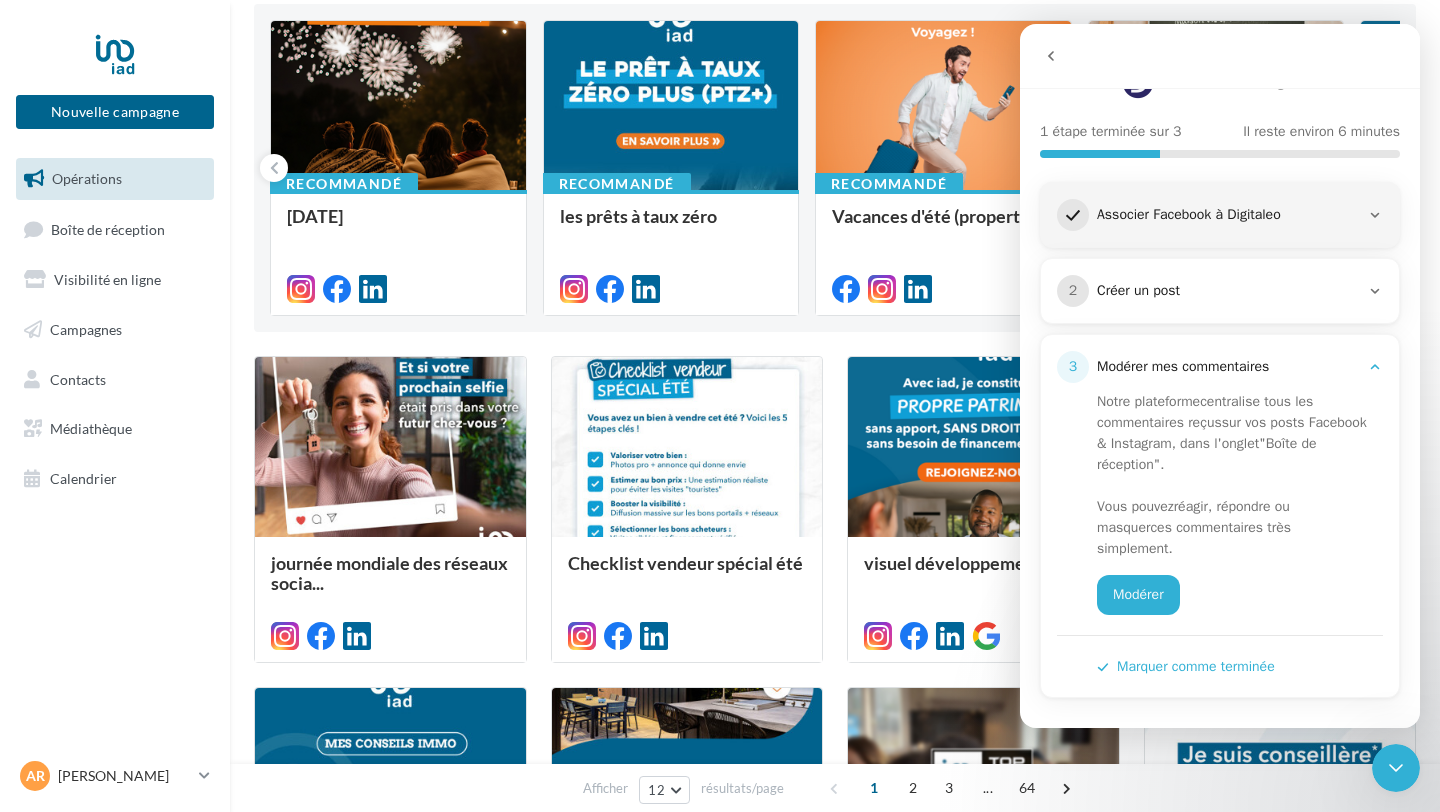 click on "3 Modérer mes commentaires Notre plateforme  centralise tous les commentaires reçus  sur vos posts Facebook & Instagram, dans l'onglet  "Boîte de réception" .   Vous pouvez  réagir, répondre ou masquer  ces commentaires très simplement. Modérer Marquer comme terminée" at bounding box center [1220, 516] 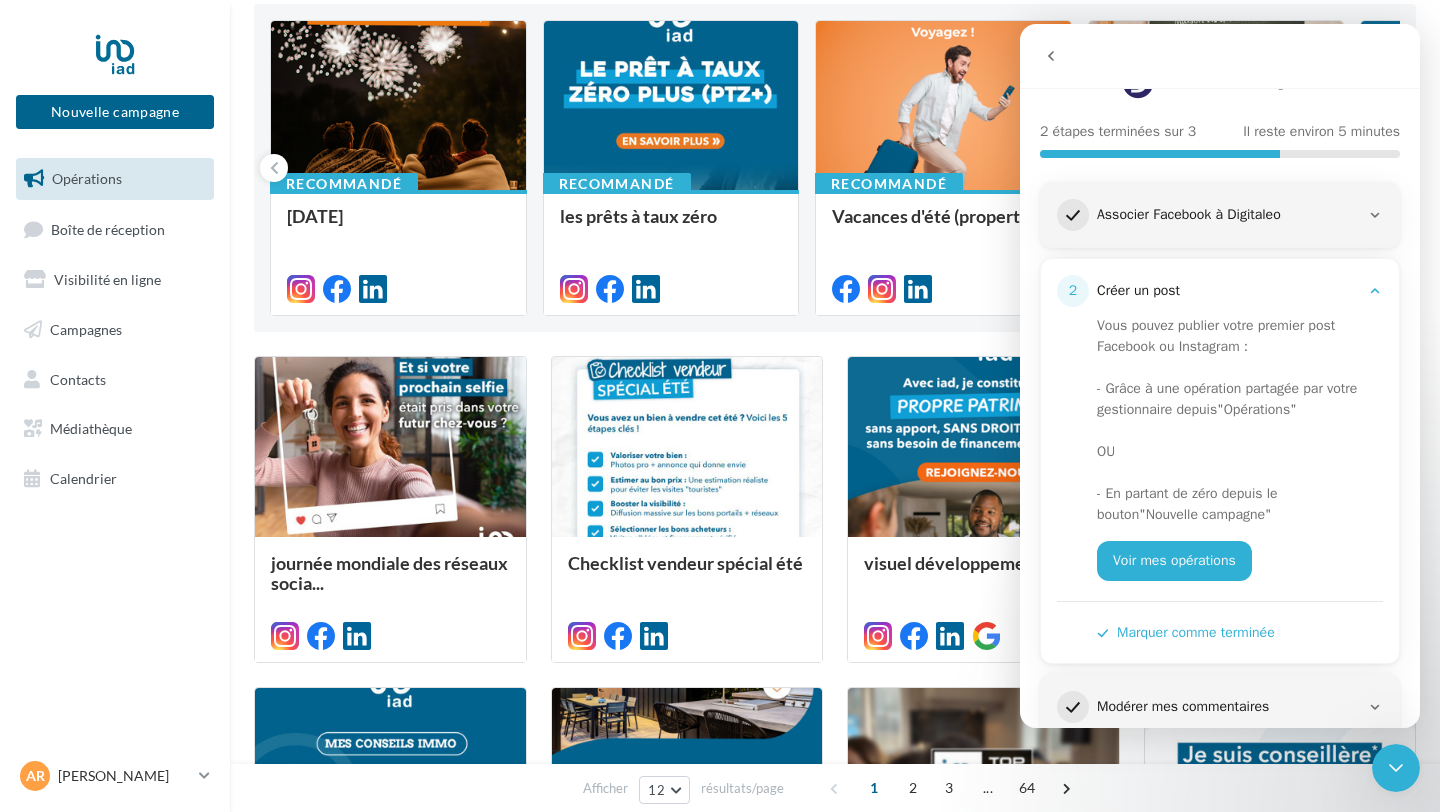 click on "Marquer comme terminée" at bounding box center [1186, 632] 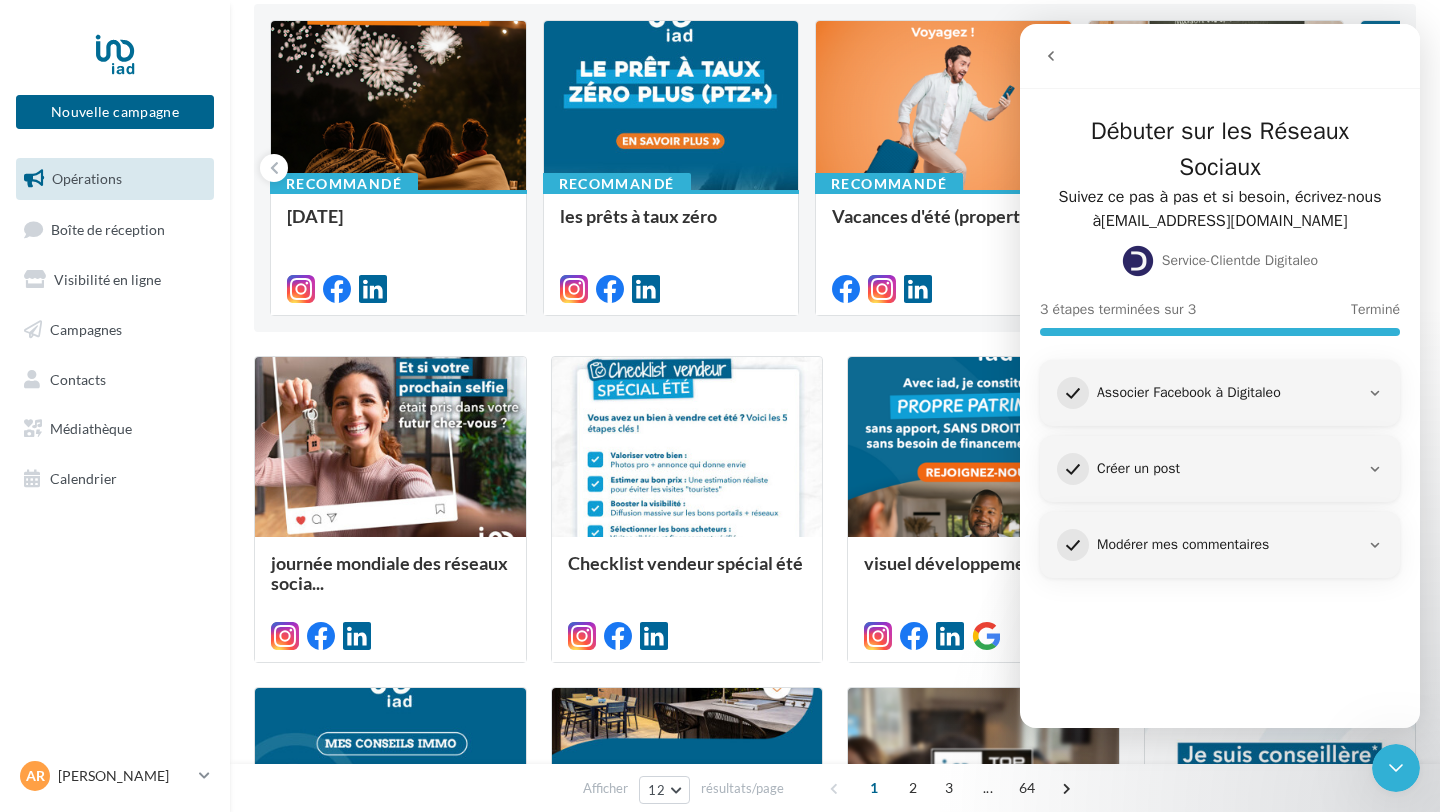 scroll, scrollTop: 0, scrollLeft: 0, axis: both 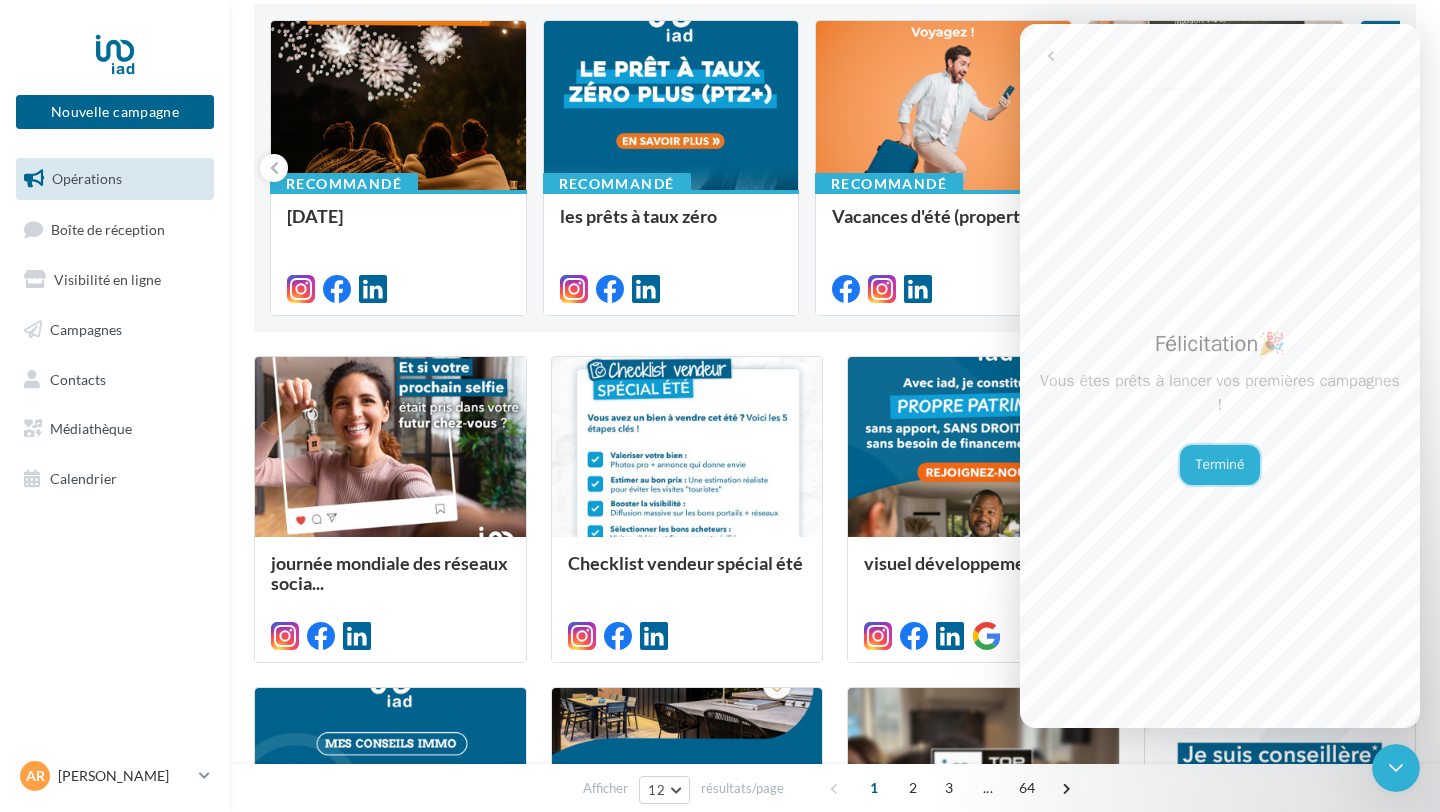 click on "Terminé" at bounding box center (1220, 465) 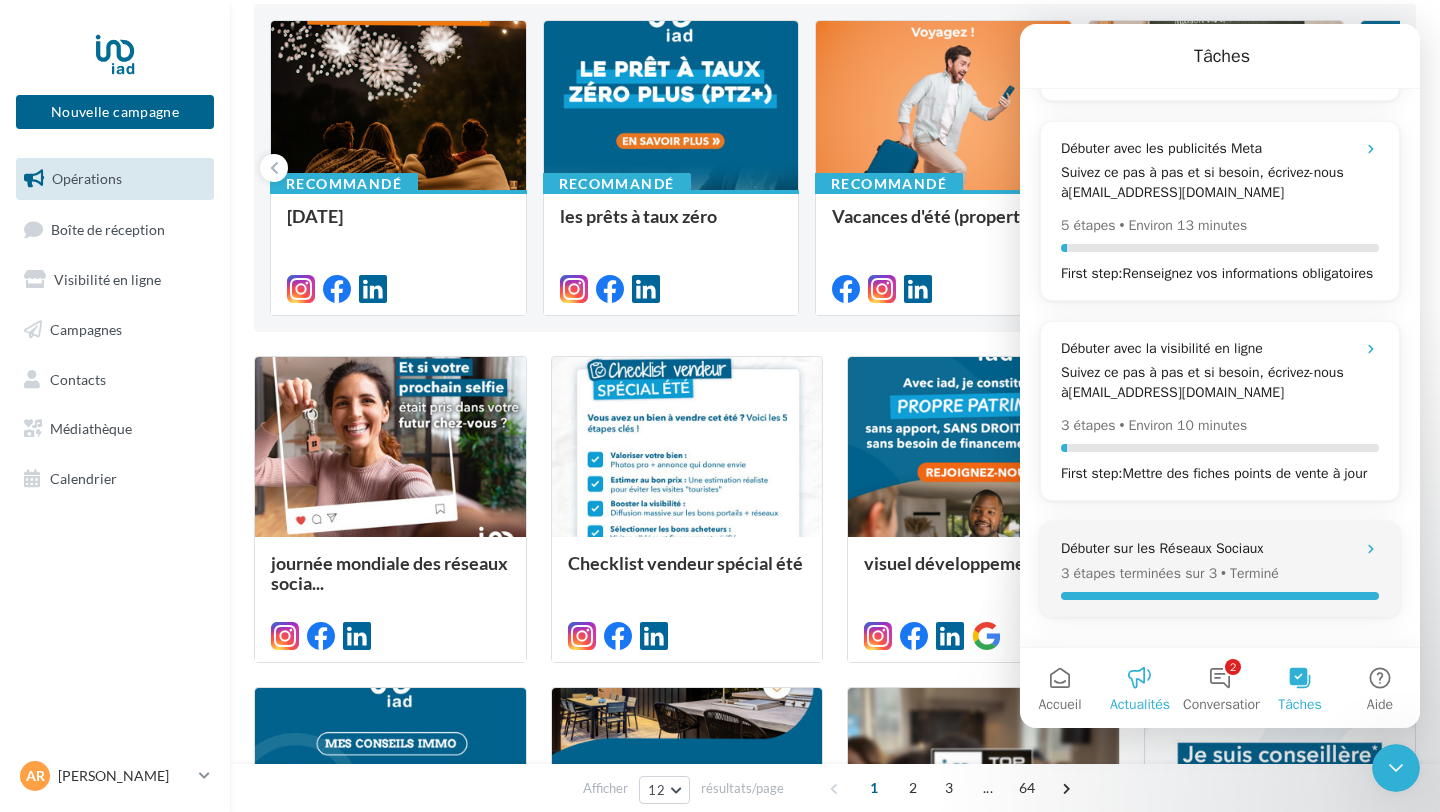 scroll, scrollTop: 439, scrollLeft: 0, axis: vertical 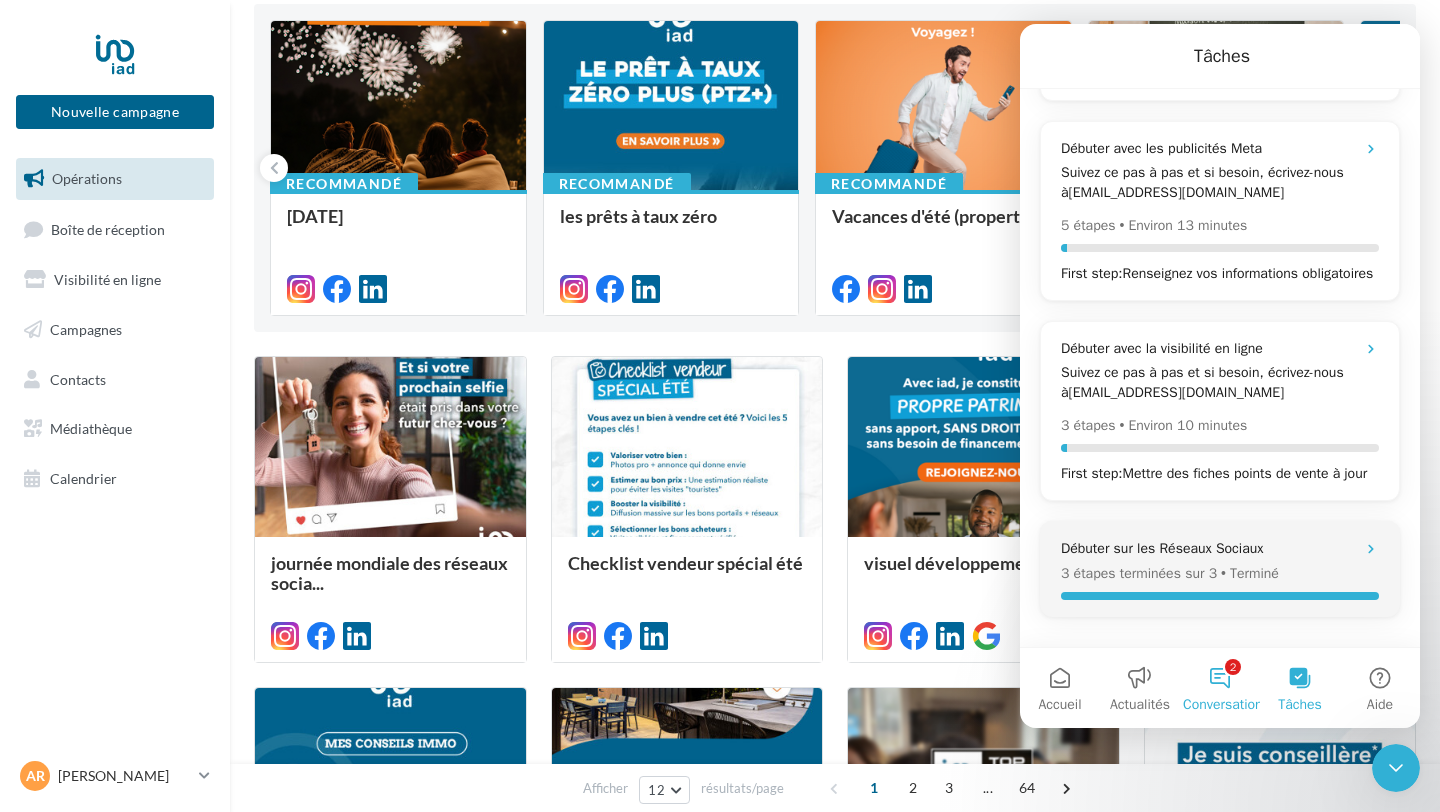 click on "2 Conversations" at bounding box center [1220, 688] 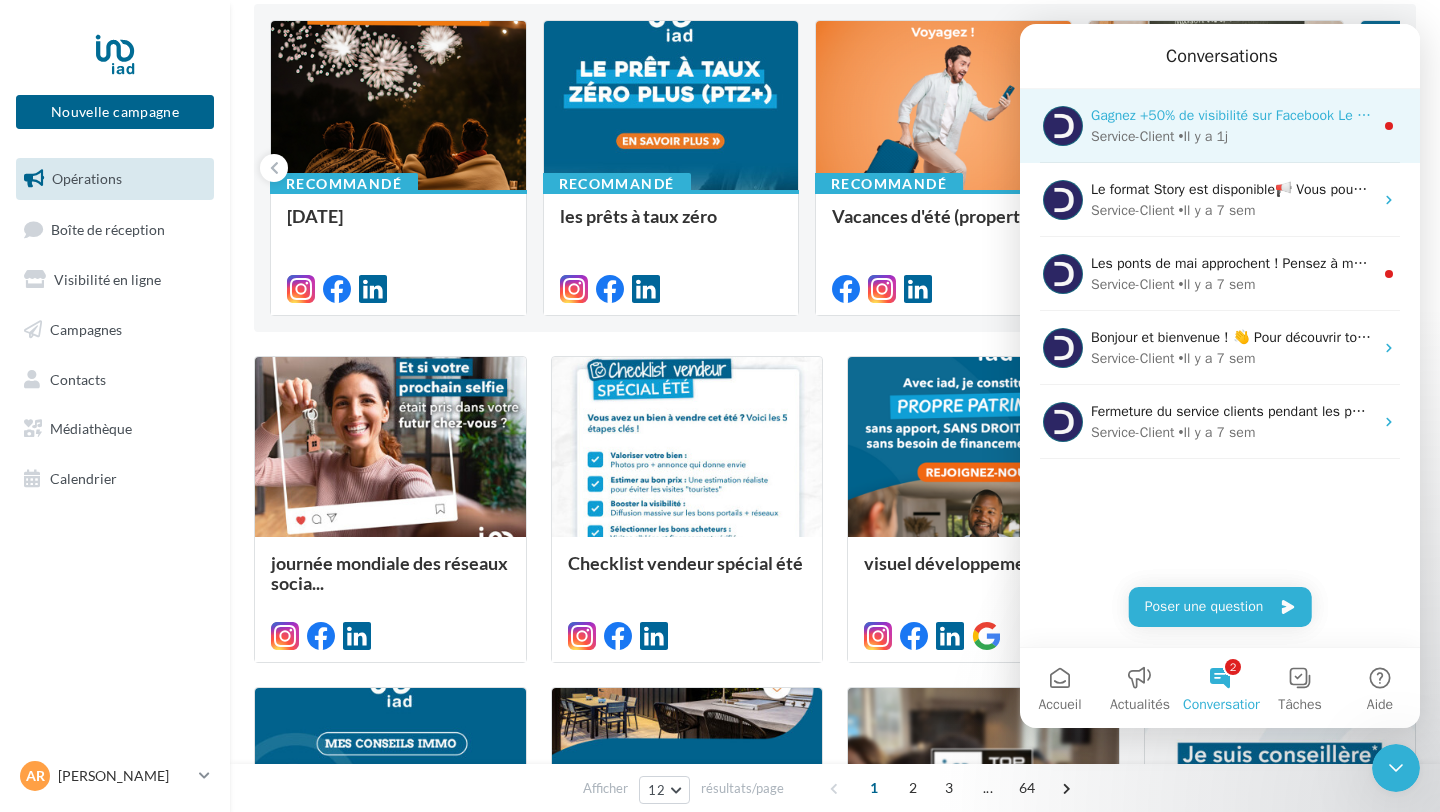 click on "•  Il y a 1j" at bounding box center [1203, 136] 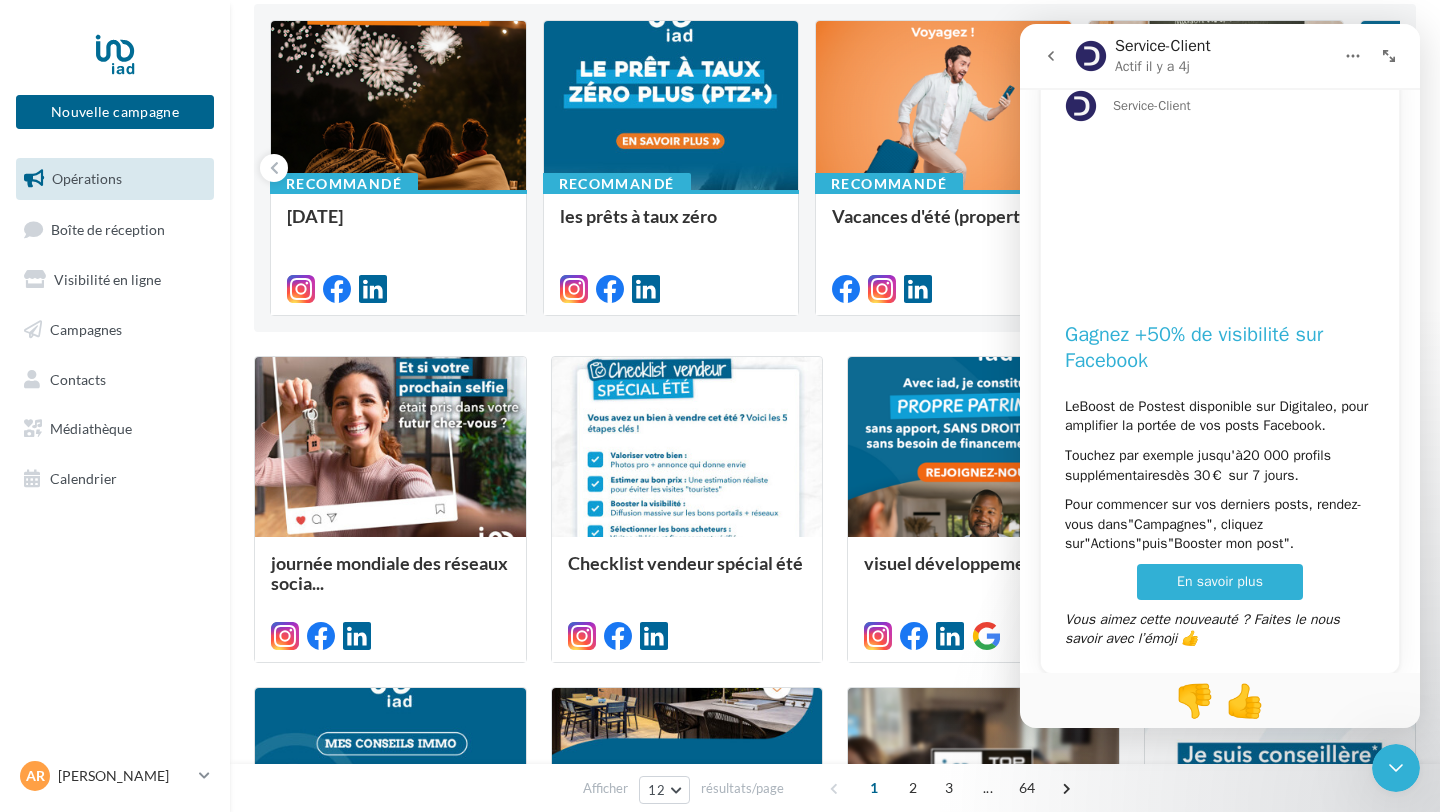 scroll, scrollTop: 89, scrollLeft: 0, axis: vertical 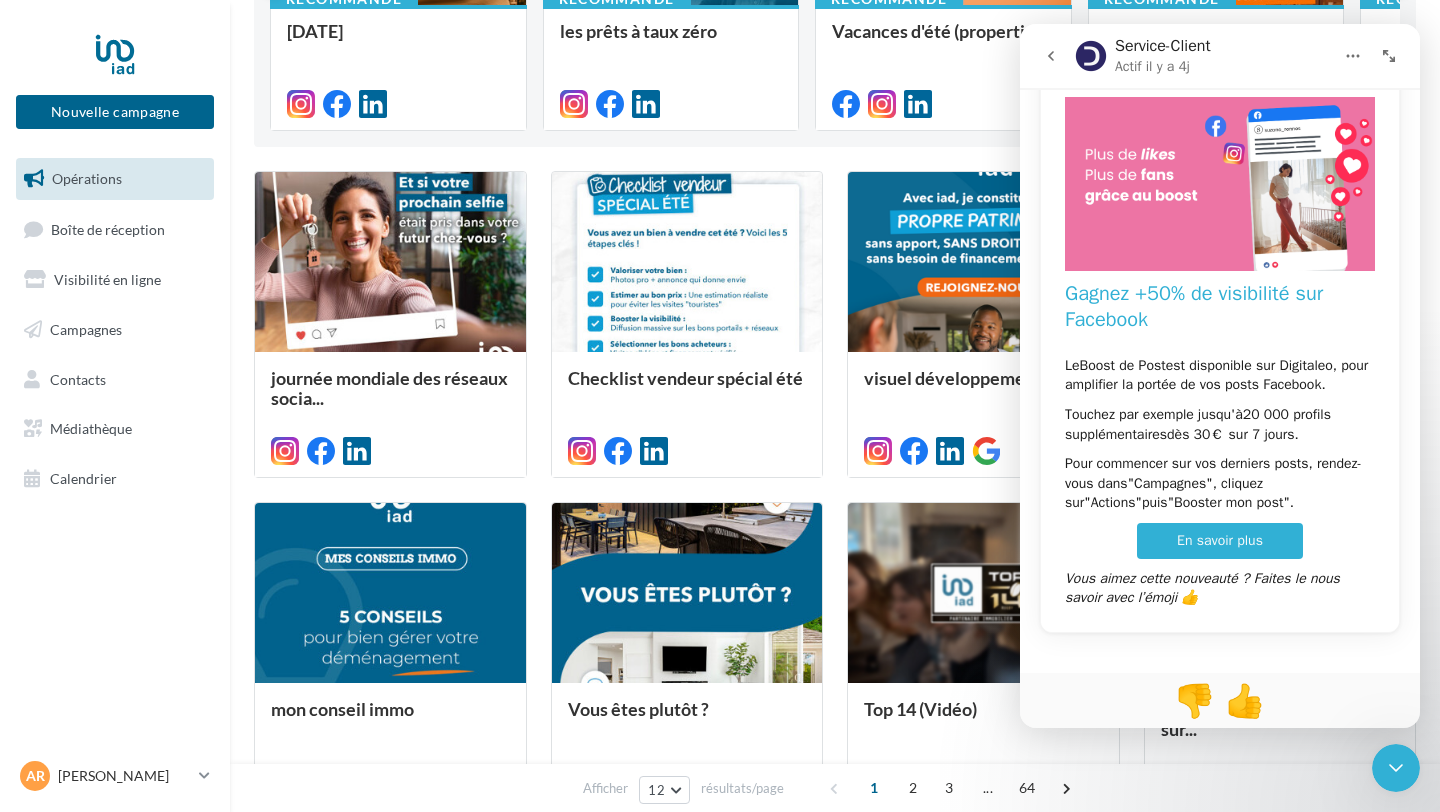 click 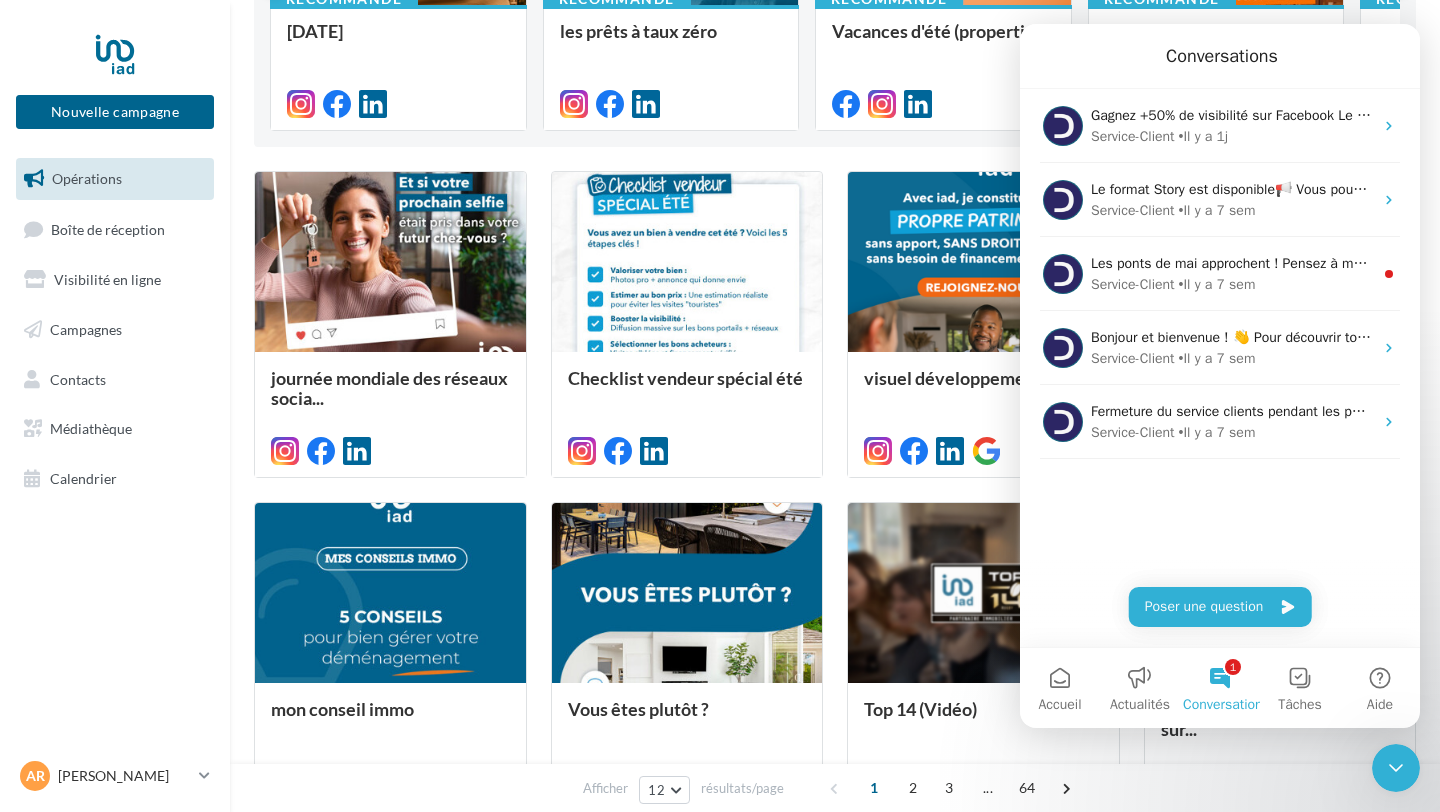 scroll, scrollTop: 0, scrollLeft: 0, axis: both 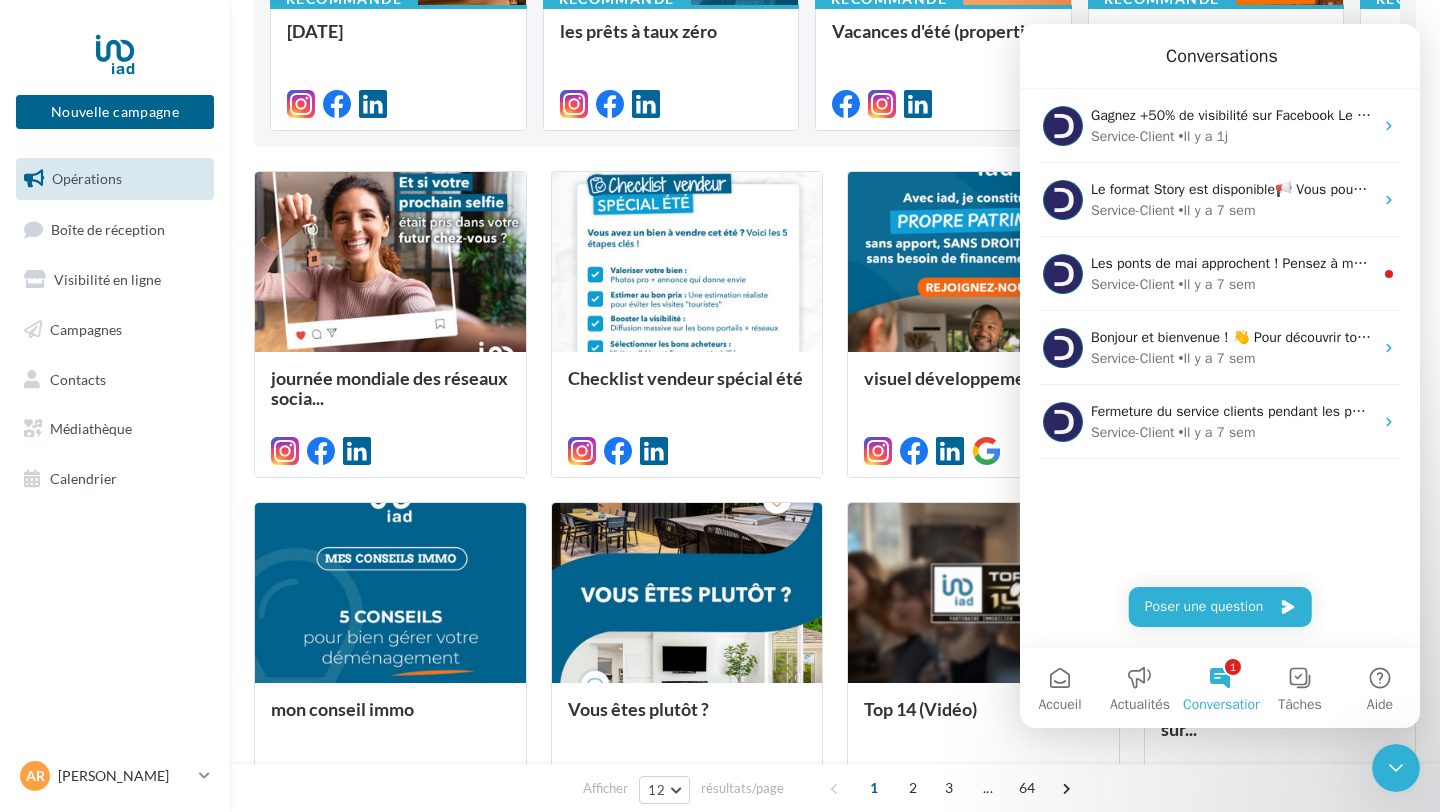 click on "Recommandé          [DATE]                                                         Recommandé          les prêts à taux zéro                                                         Recommandé          Vacances d'été (propertips)                                                         Recommandé          Résultat bac 2025                                                         Recommandé          Visuel offre étudiante                                                         Recommandé          Visuel d'été" at bounding box center (835, -17) 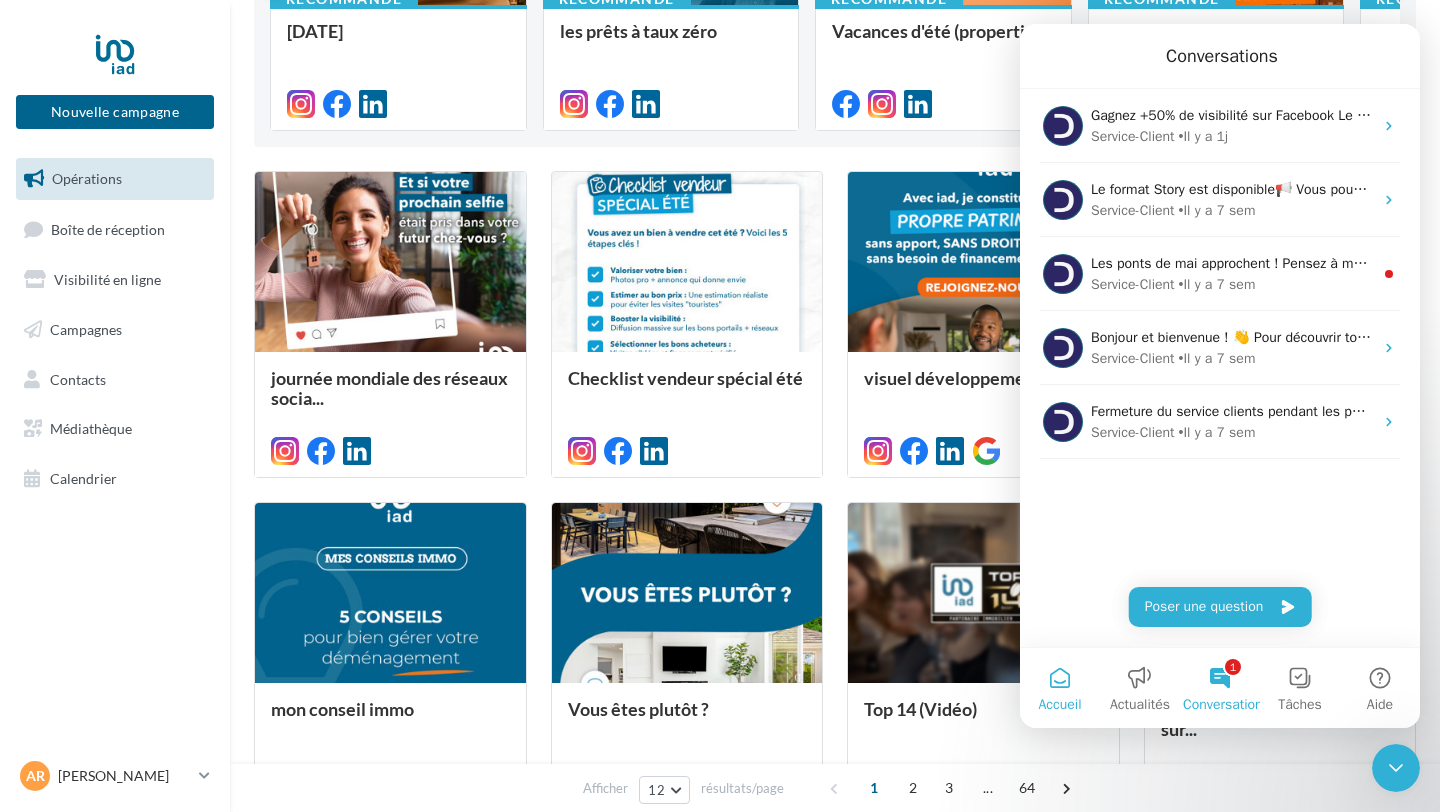 click on "Accueil" at bounding box center [1060, 688] 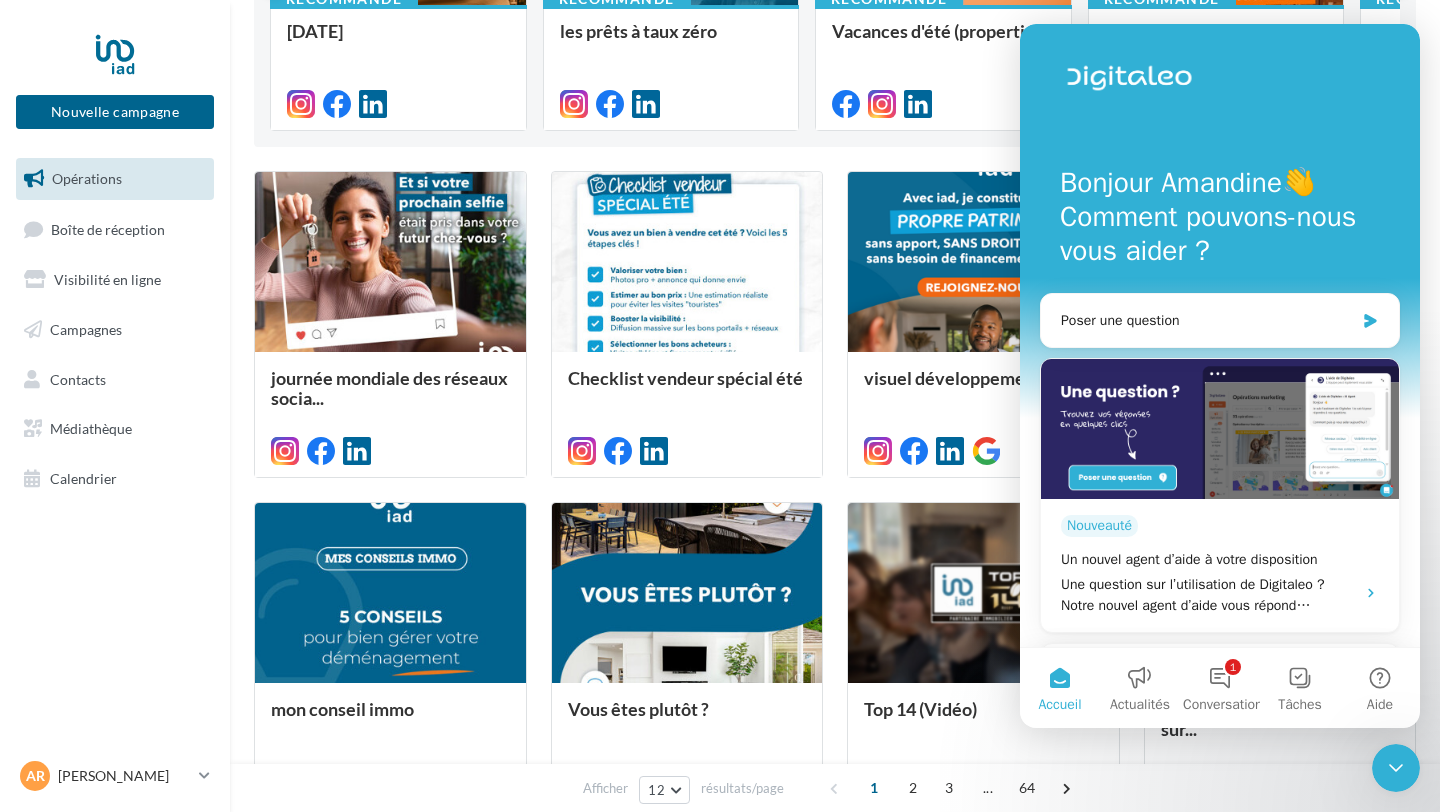 click on "Recommandé          [DATE]                                                         Recommandé          les prêts à taux zéro                                                         Recommandé          Vacances d'été (propertips)                                                         Recommandé          Résultat bac 2025                                                         Recommandé          Visuel offre étudiante                                                         Recommandé          Visuel d'été" at bounding box center [835, -17] 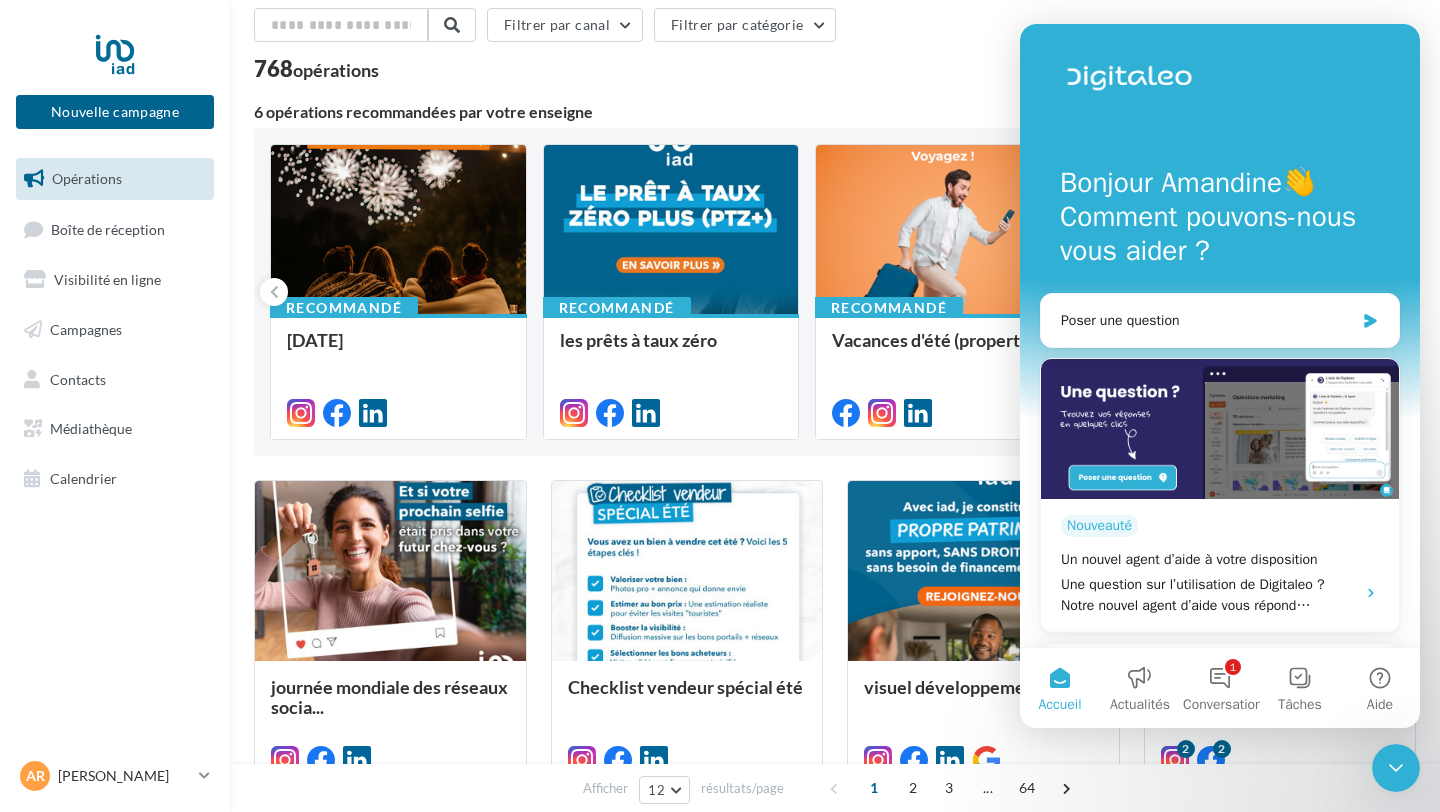 scroll, scrollTop: 0, scrollLeft: 0, axis: both 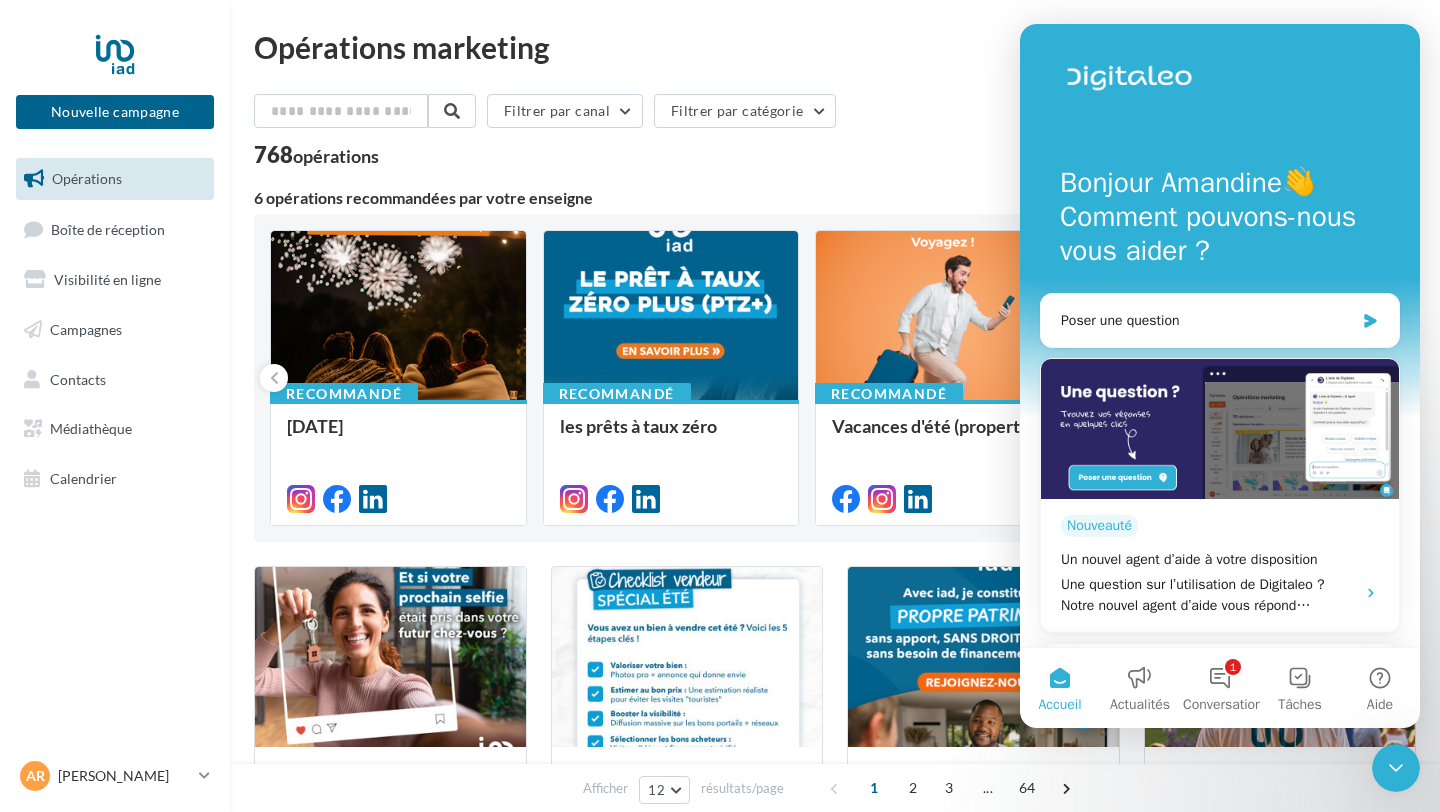 click 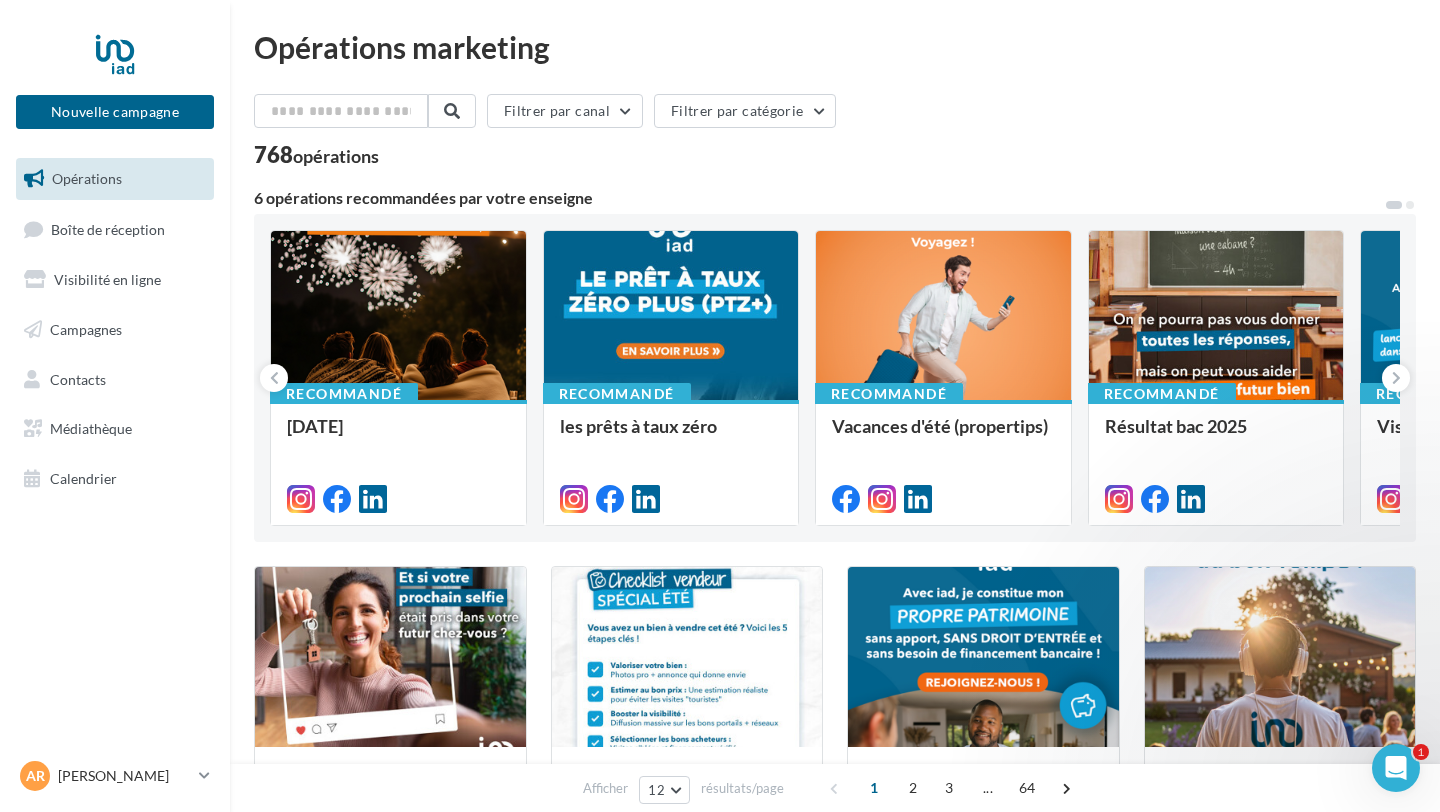 scroll, scrollTop: 0, scrollLeft: 0, axis: both 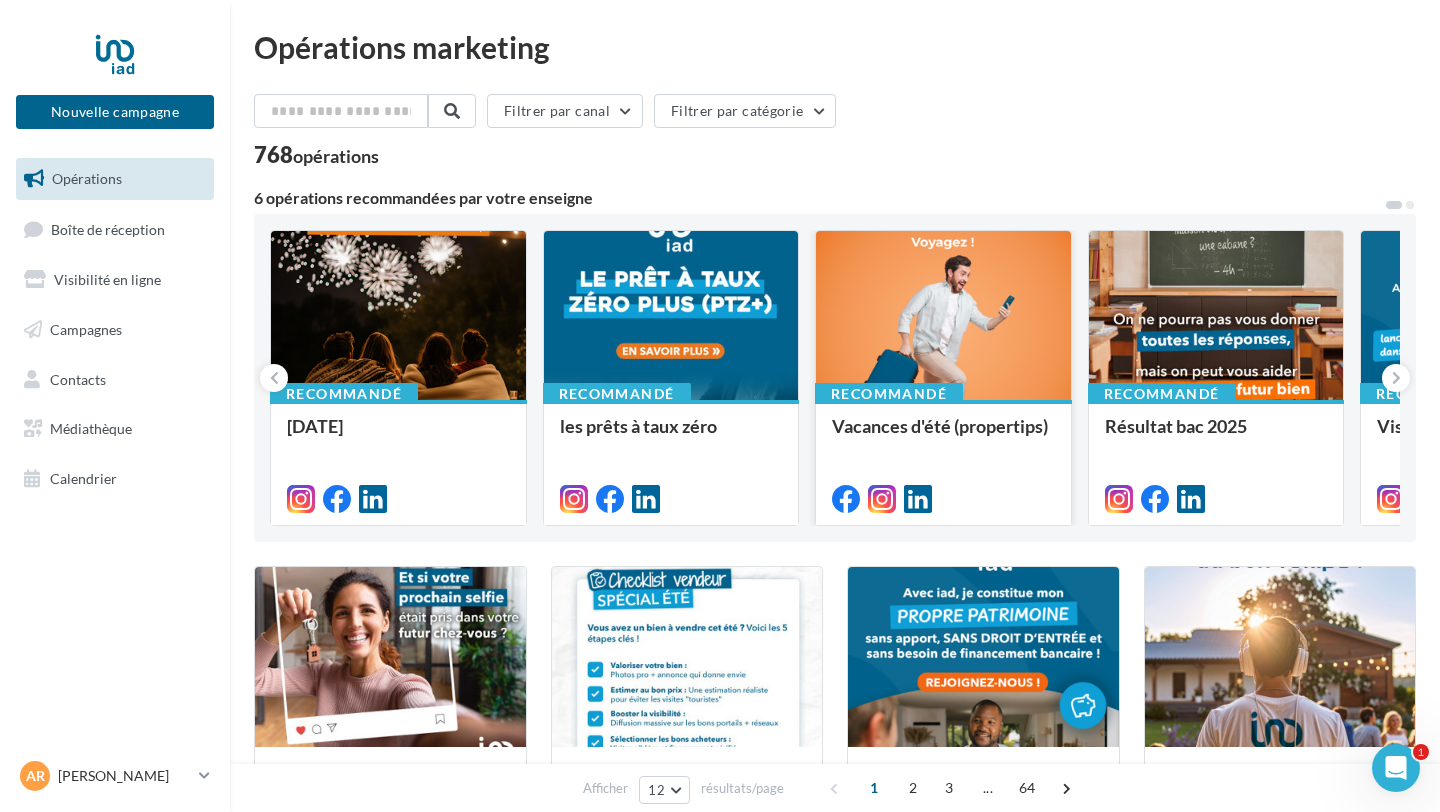 click at bounding box center [943, 316] 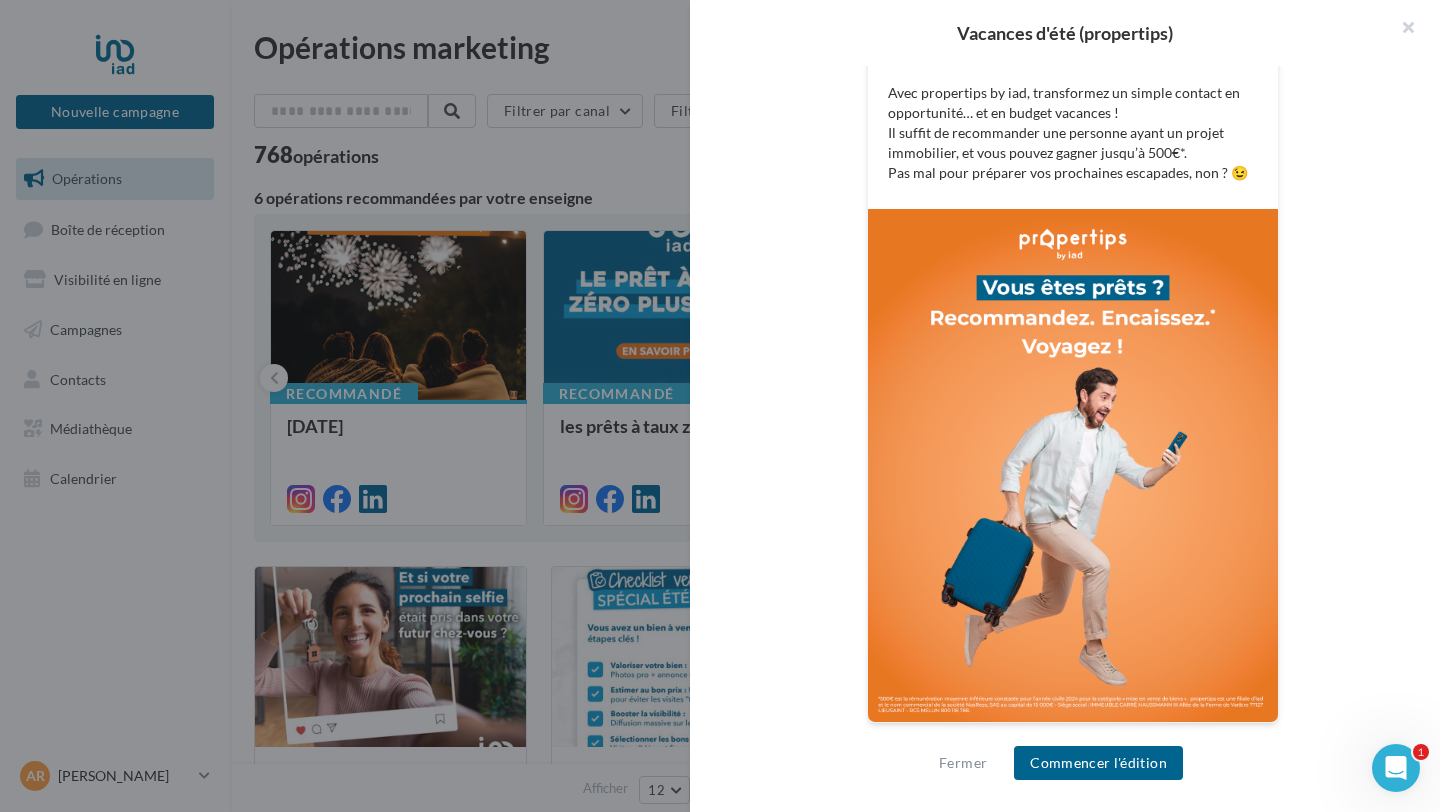 scroll, scrollTop: 0, scrollLeft: 0, axis: both 